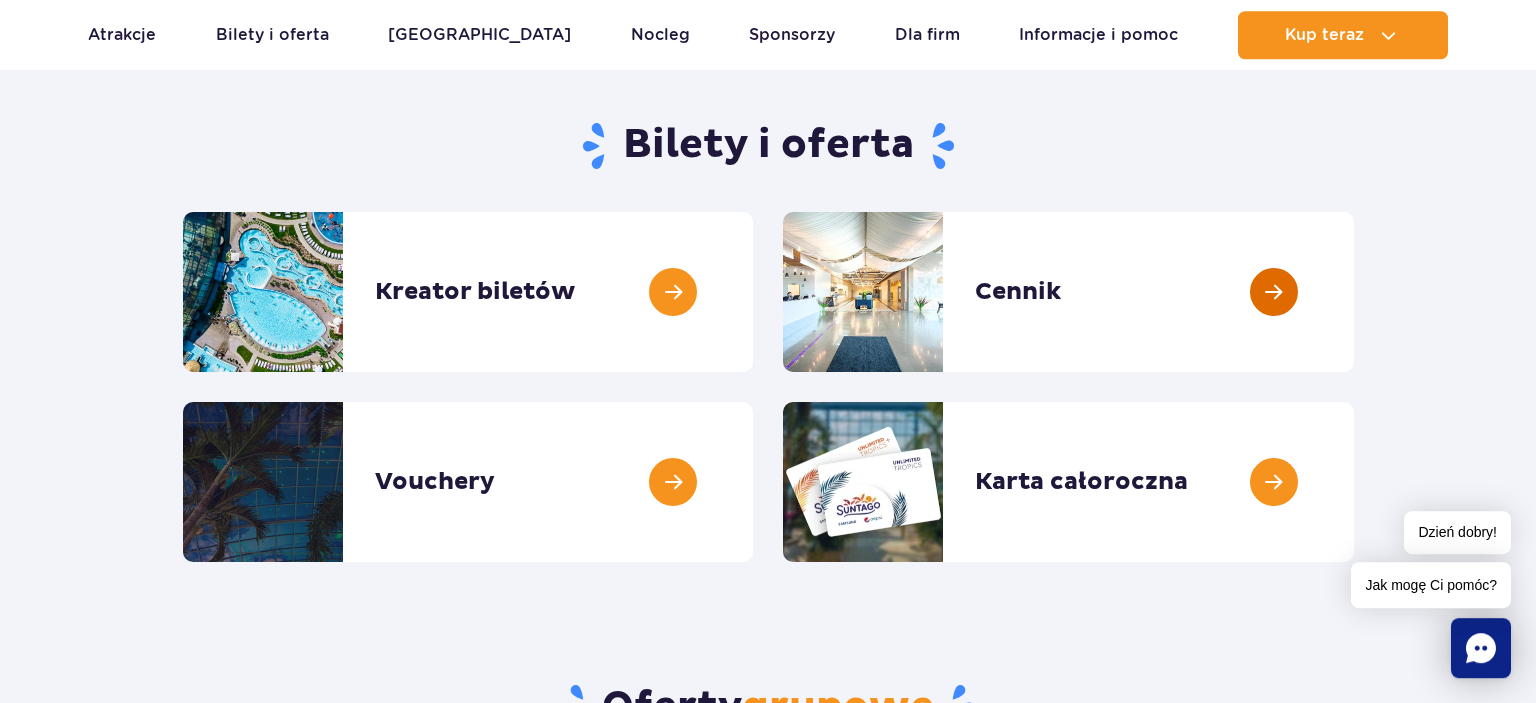scroll, scrollTop: 211, scrollLeft: 0, axis: vertical 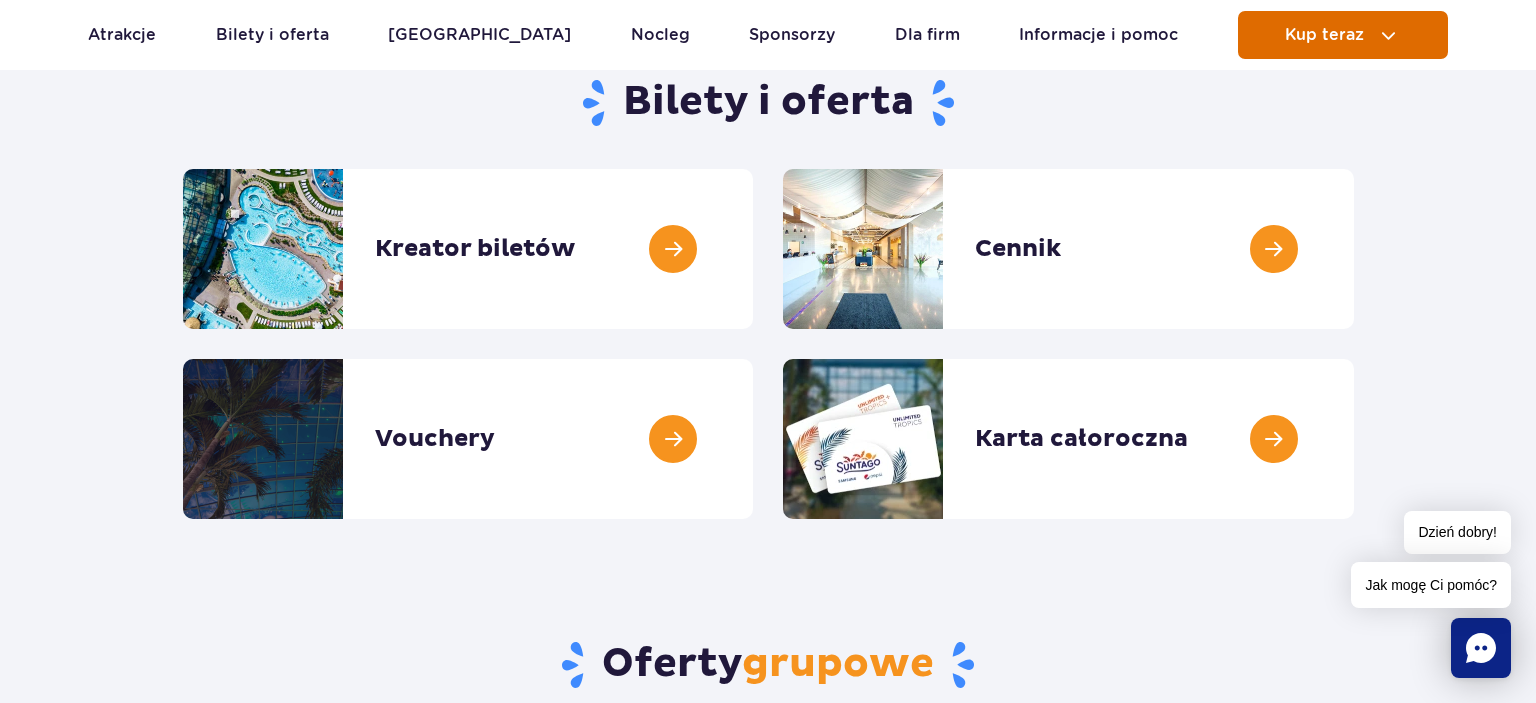 click on "Kup teraz" at bounding box center (1343, 35) 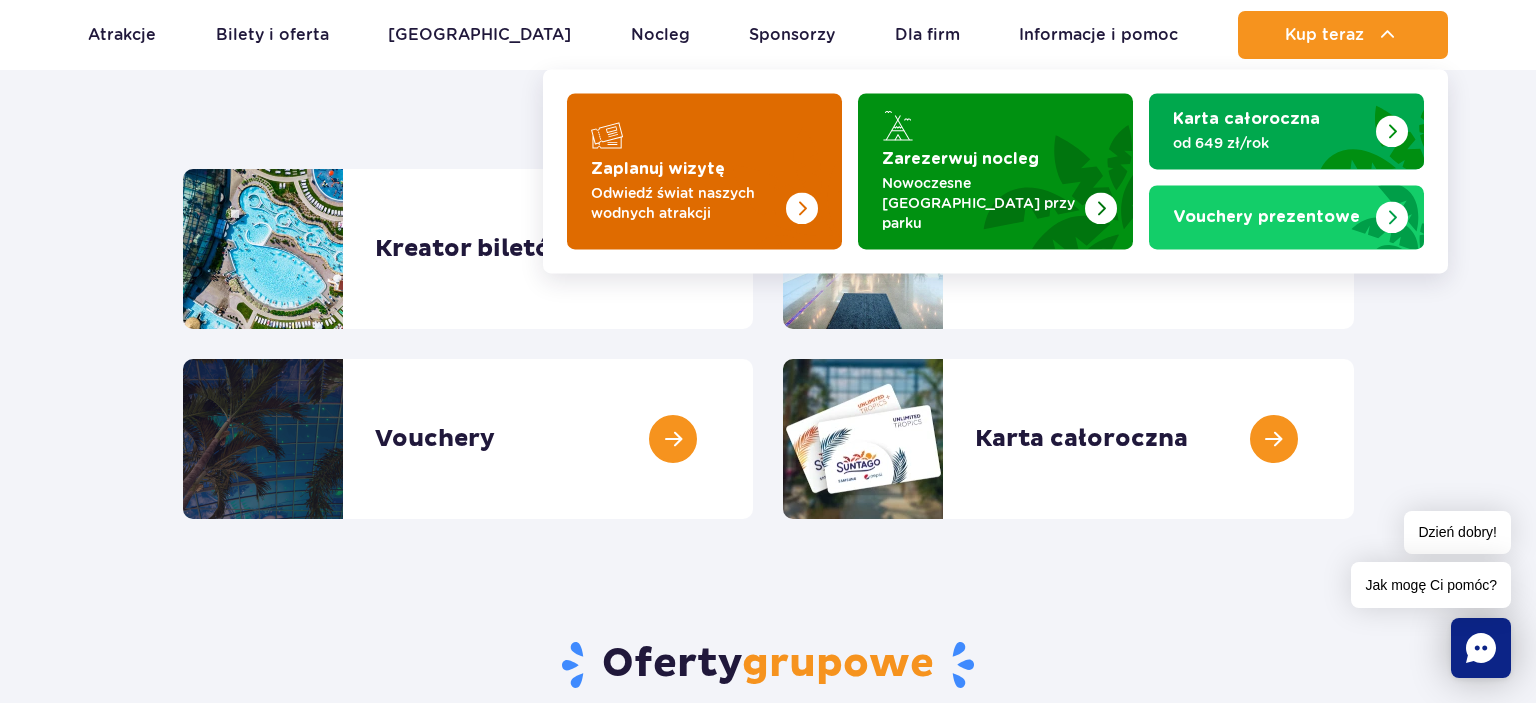 click at bounding box center (704, 171) 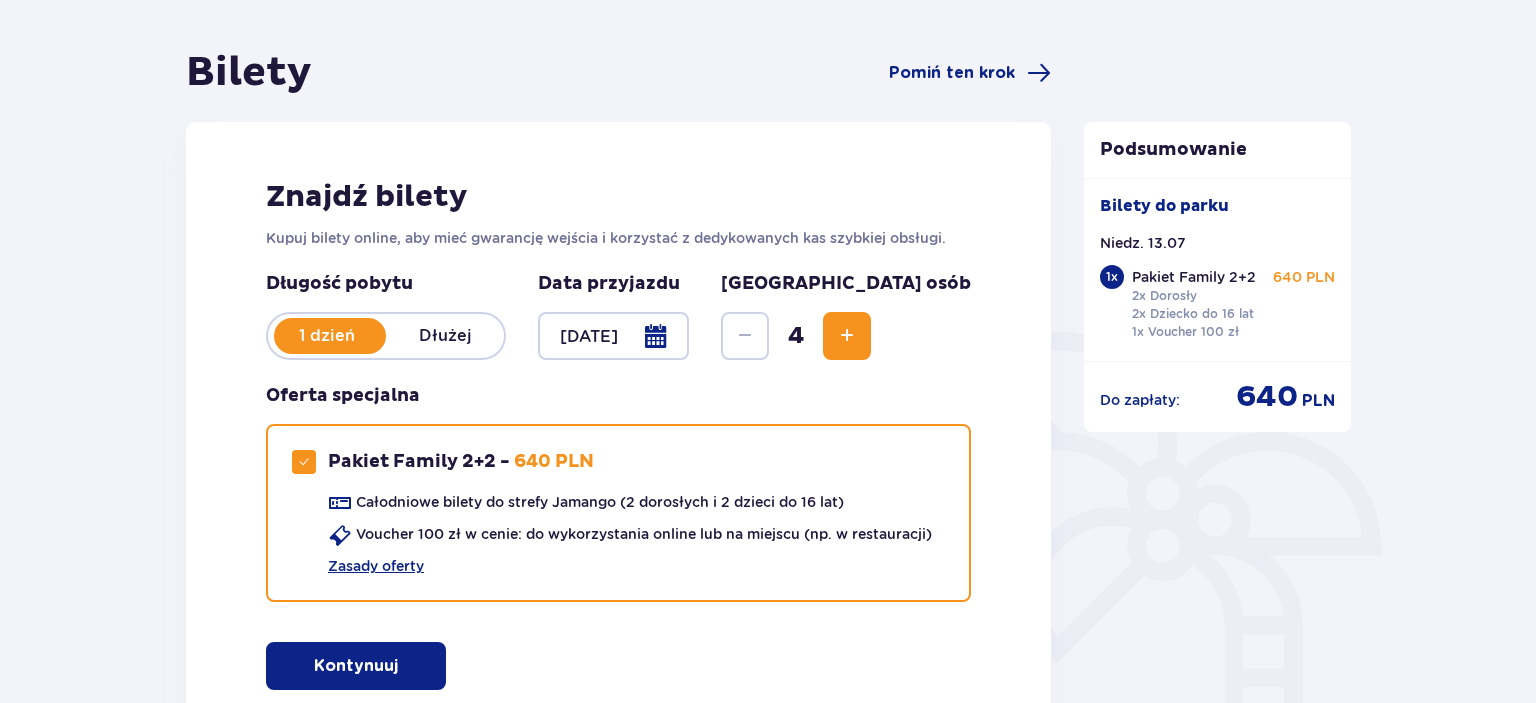 scroll, scrollTop: 211, scrollLeft: 0, axis: vertical 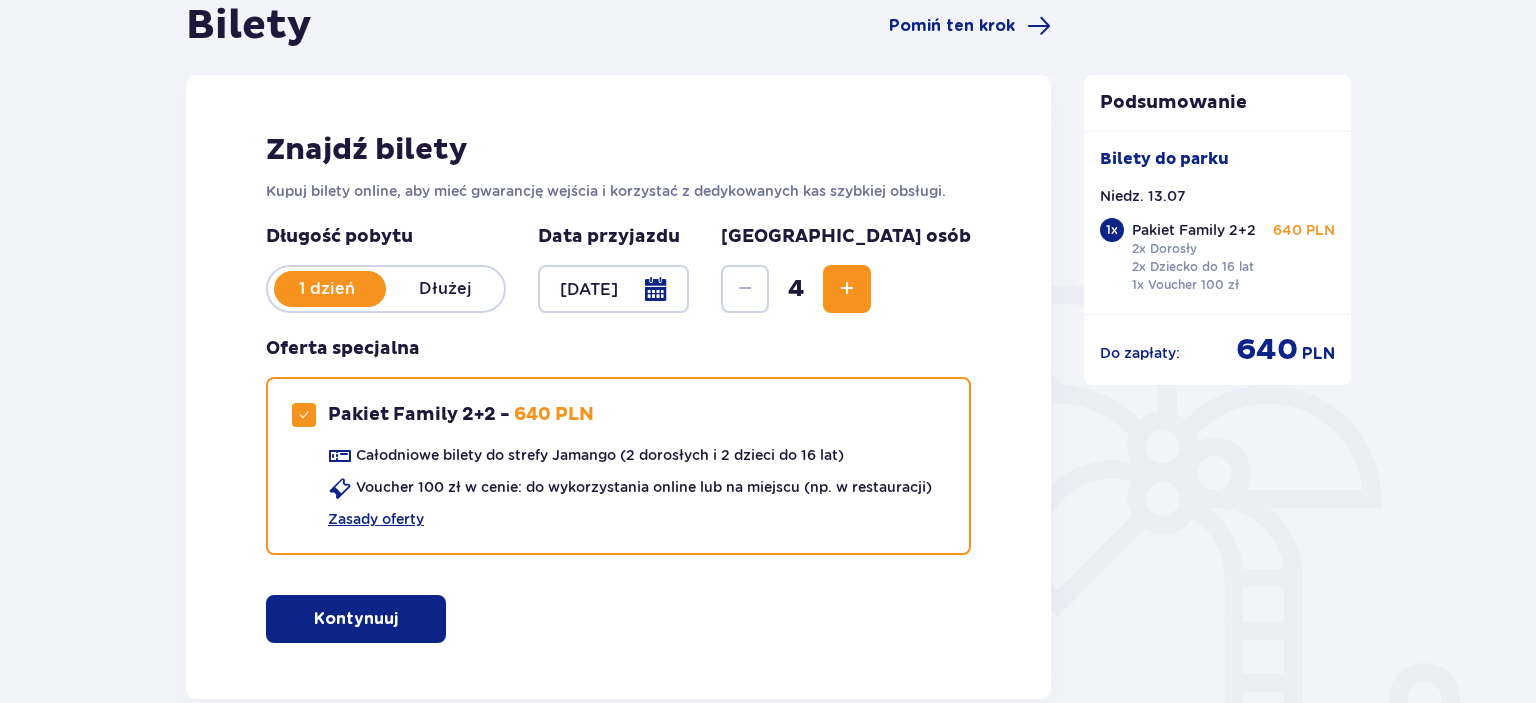 click on "Kontynuuj" at bounding box center (356, 619) 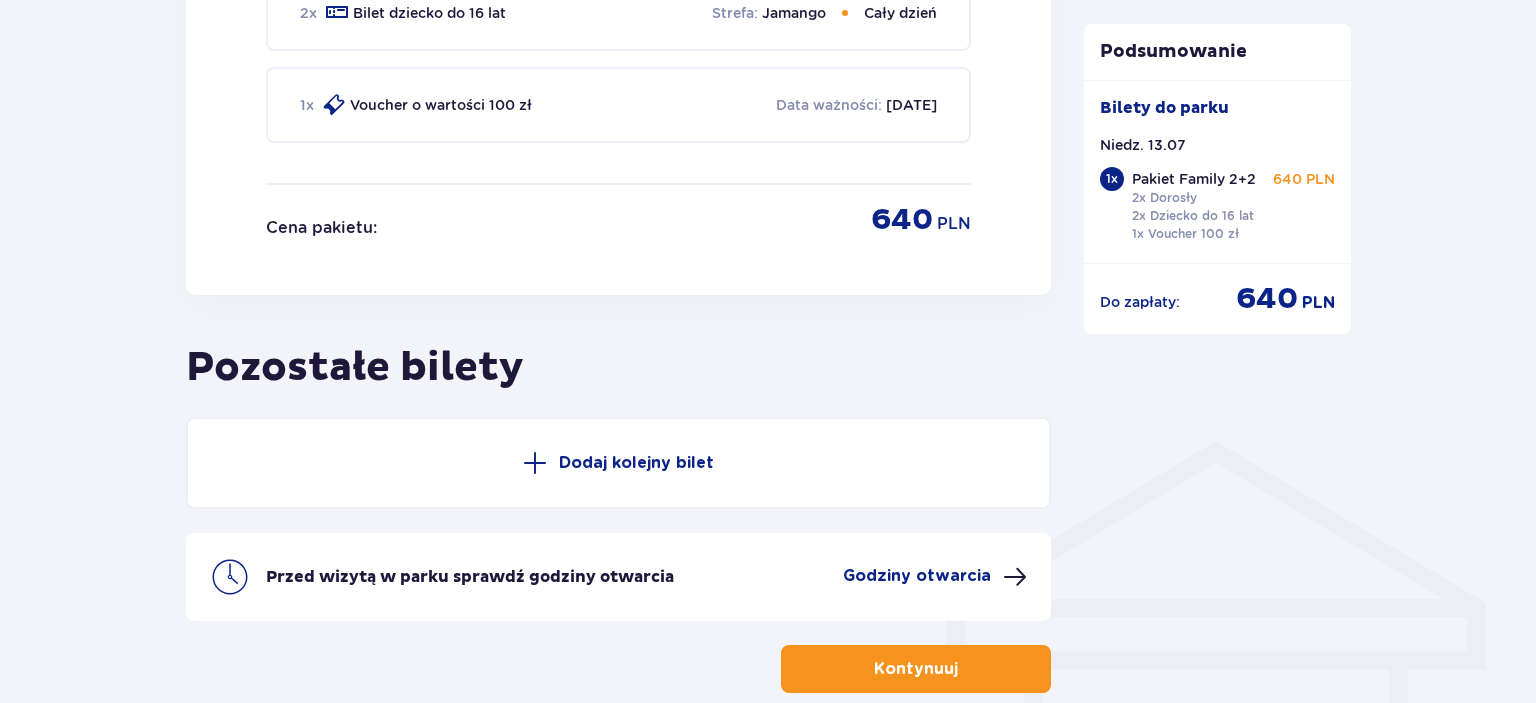scroll, scrollTop: 1225, scrollLeft: 0, axis: vertical 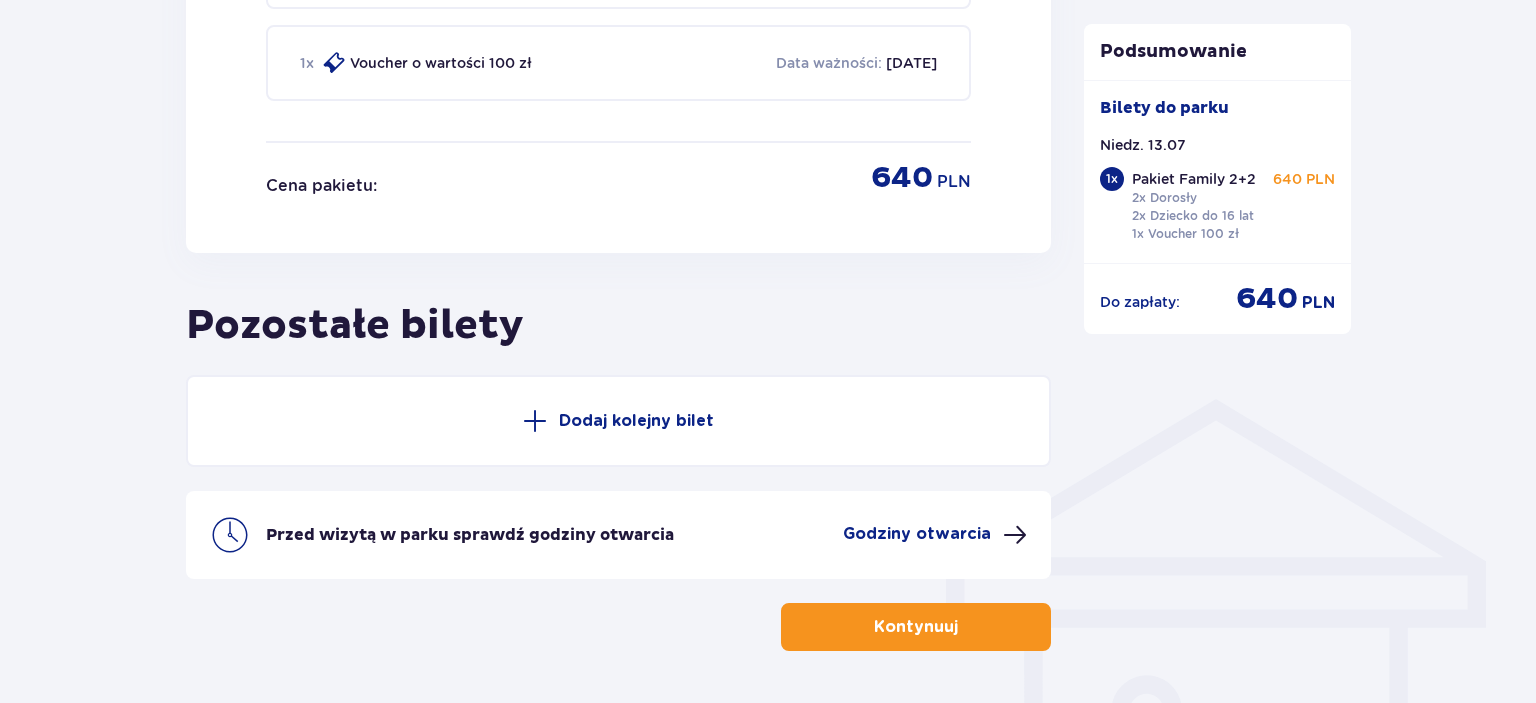click on "Kontynuuj" at bounding box center (916, 627) 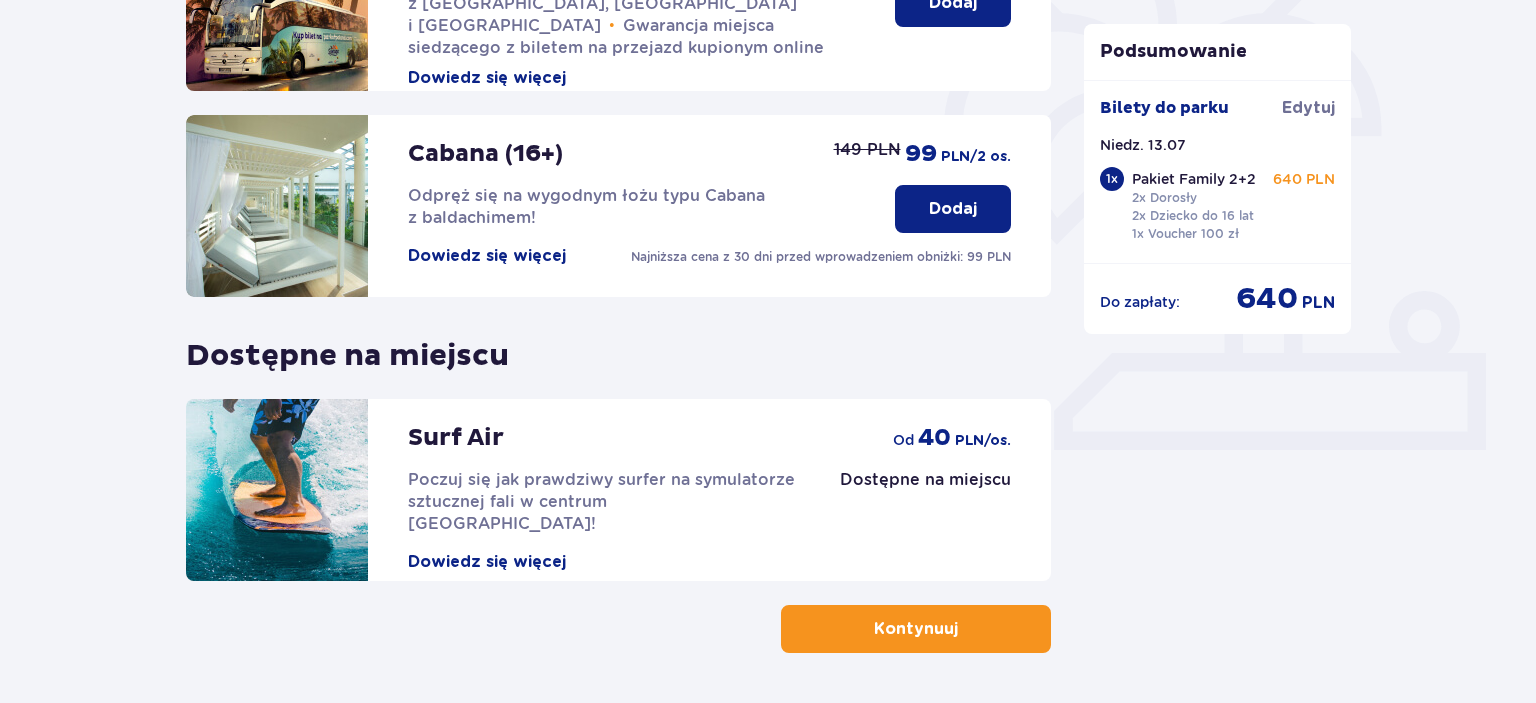 scroll, scrollTop: 652, scrollLeft: 0, axis: vertical 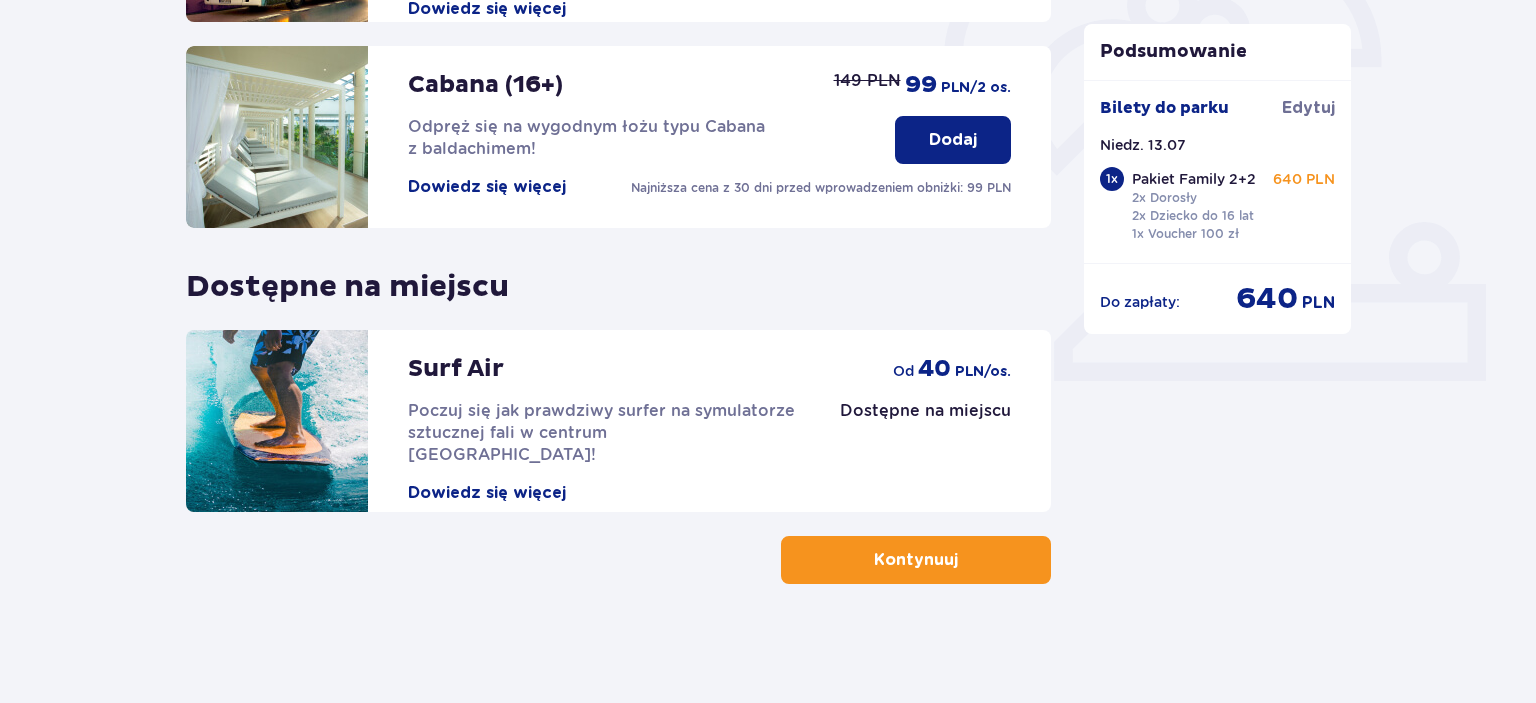 drag, startPoint x: 921, startPoint y: 562, endPoint x: 1213, endPoint y: 518, distance: 295.29645 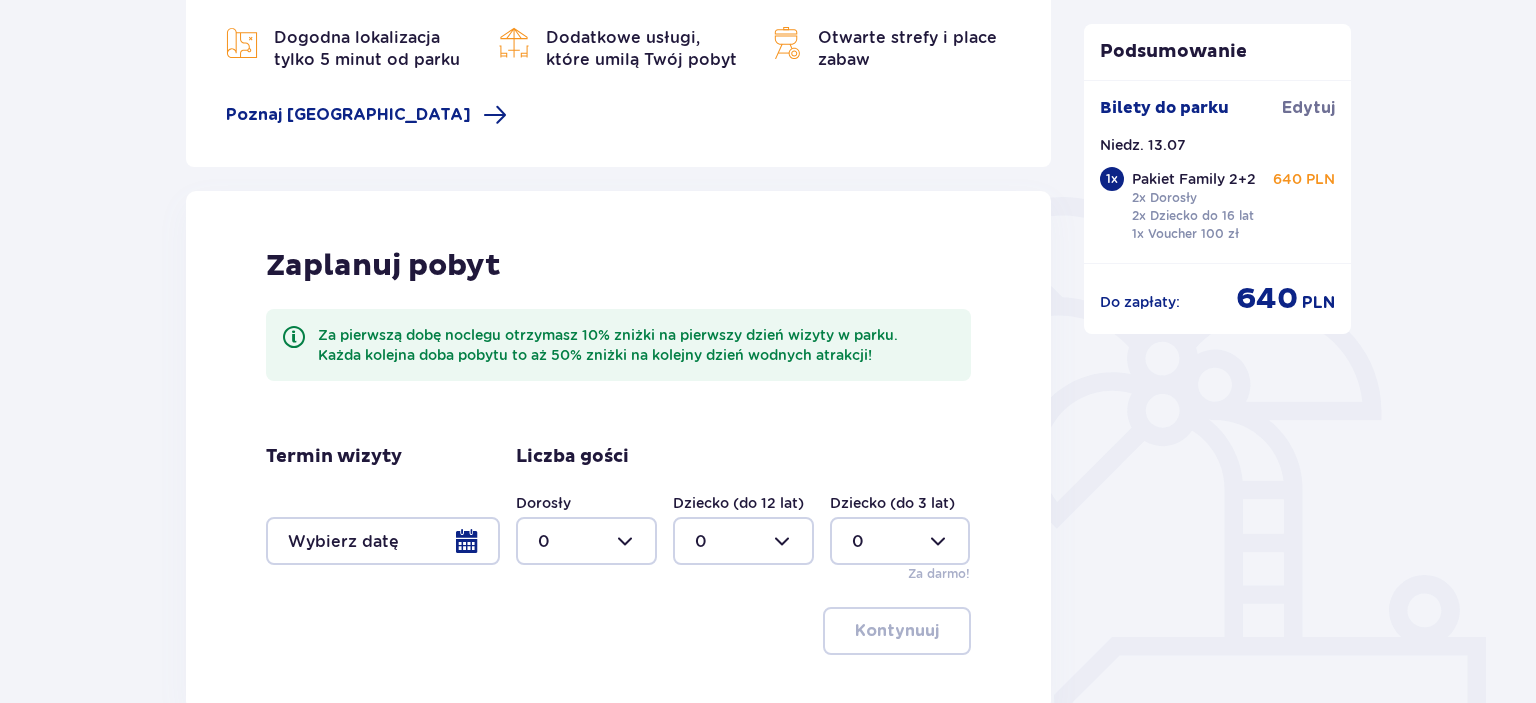 scroll, scrollTop: 422, scrollLeft: 0, axis: vertical 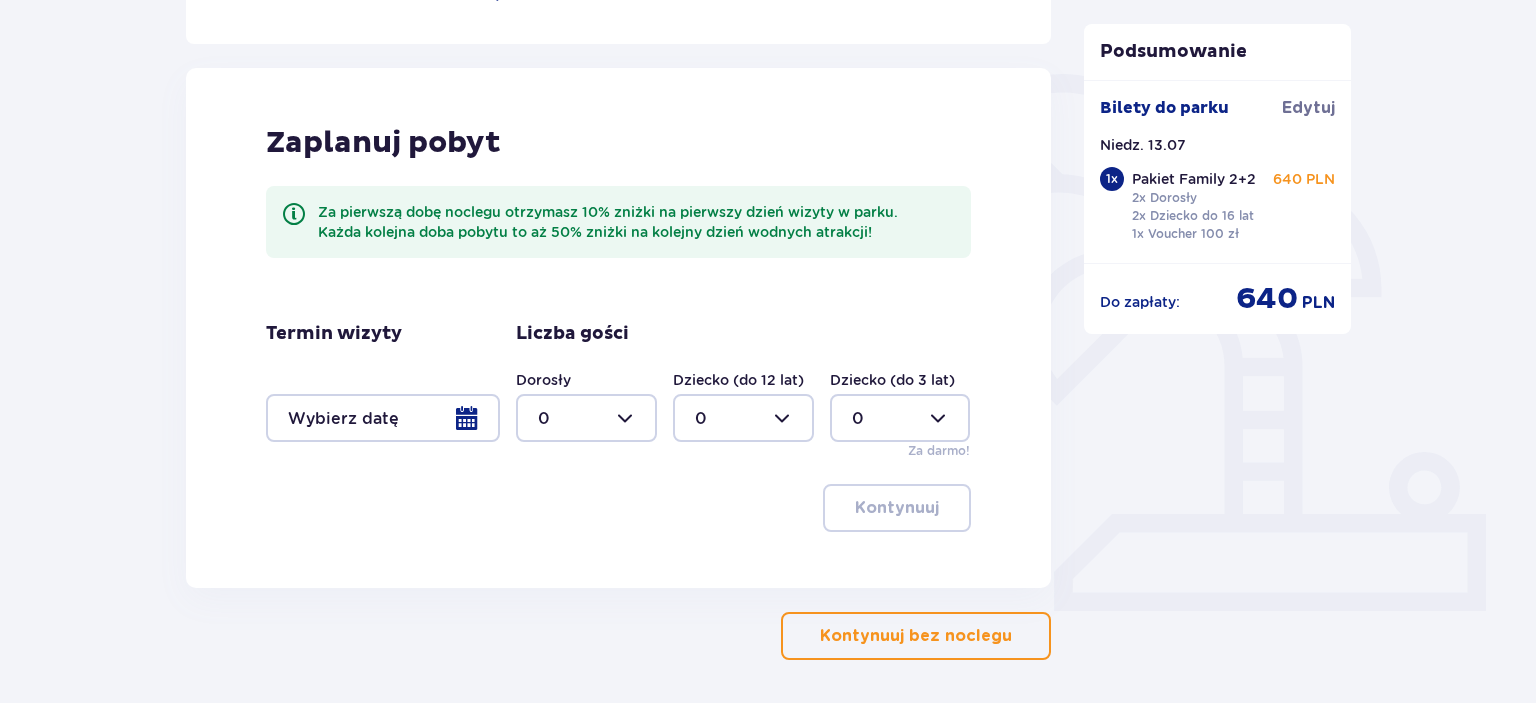 click on "Bilety do parku Edytuj Niedz. 13.07   1 x Pakiet Family 2+2 2x Dorosły 2x Dziecko do 16 lat 1x Voucher 100 zł 640 PLN" at bounding box center (1218, 171) 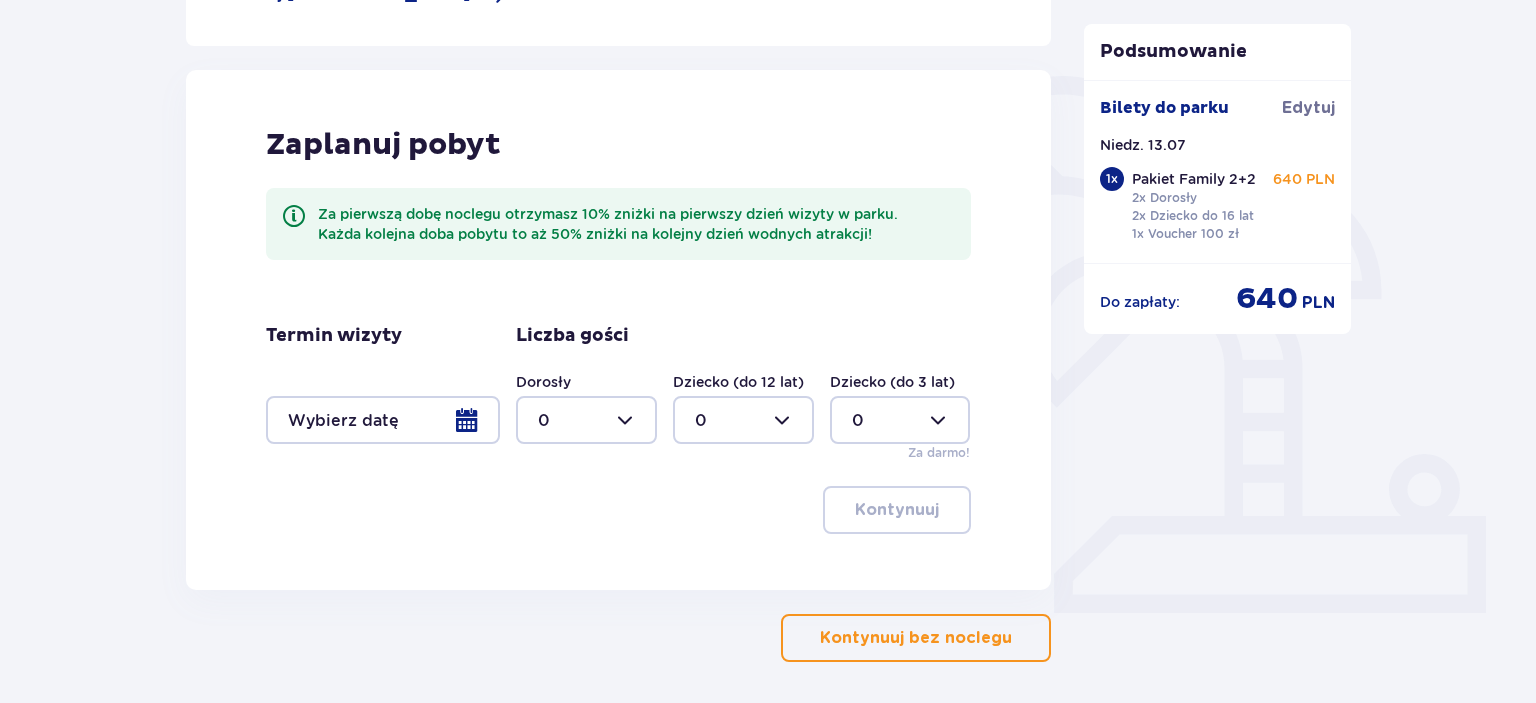 scroll, scrollTop: 0, scrollLeft: 0, axis: both 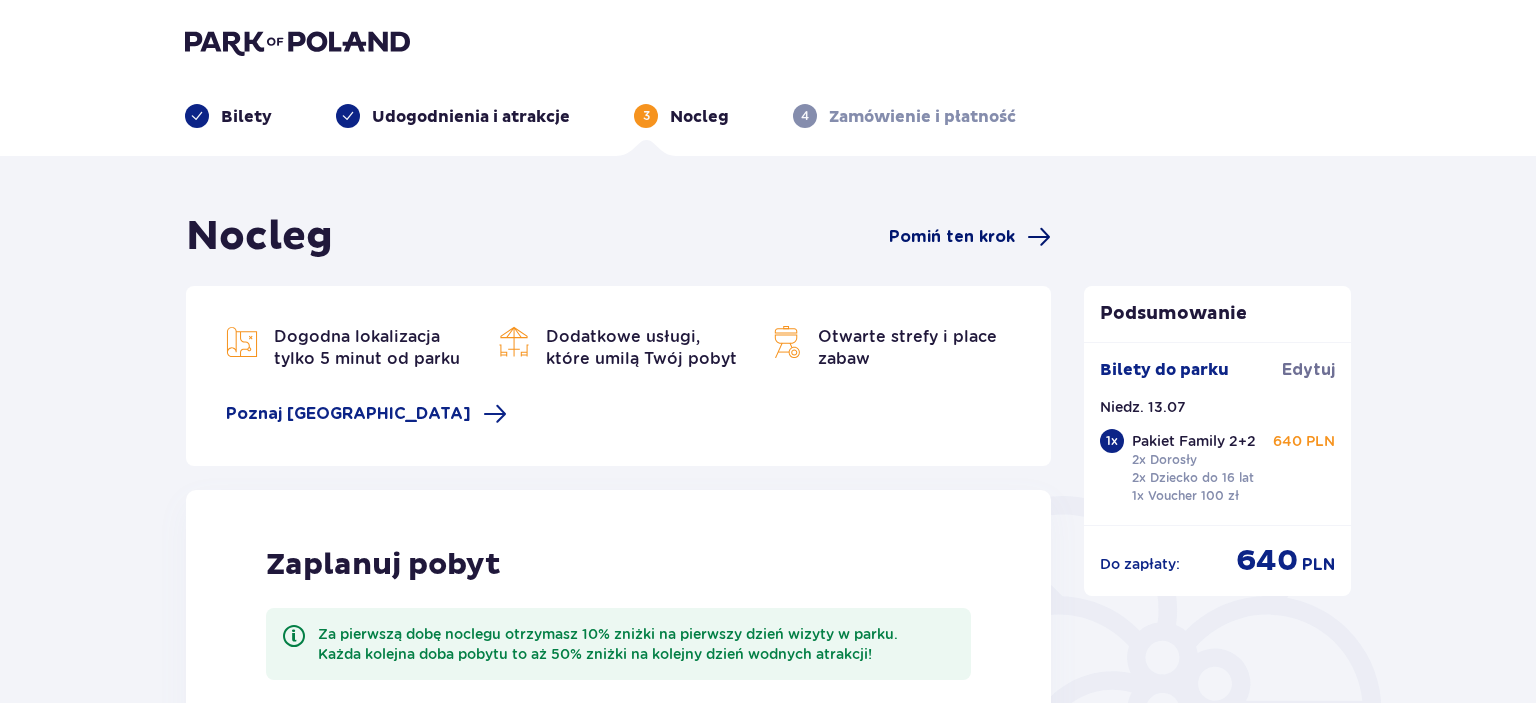 click on "Pomiń ten krok" at bounding box center (970, 237) 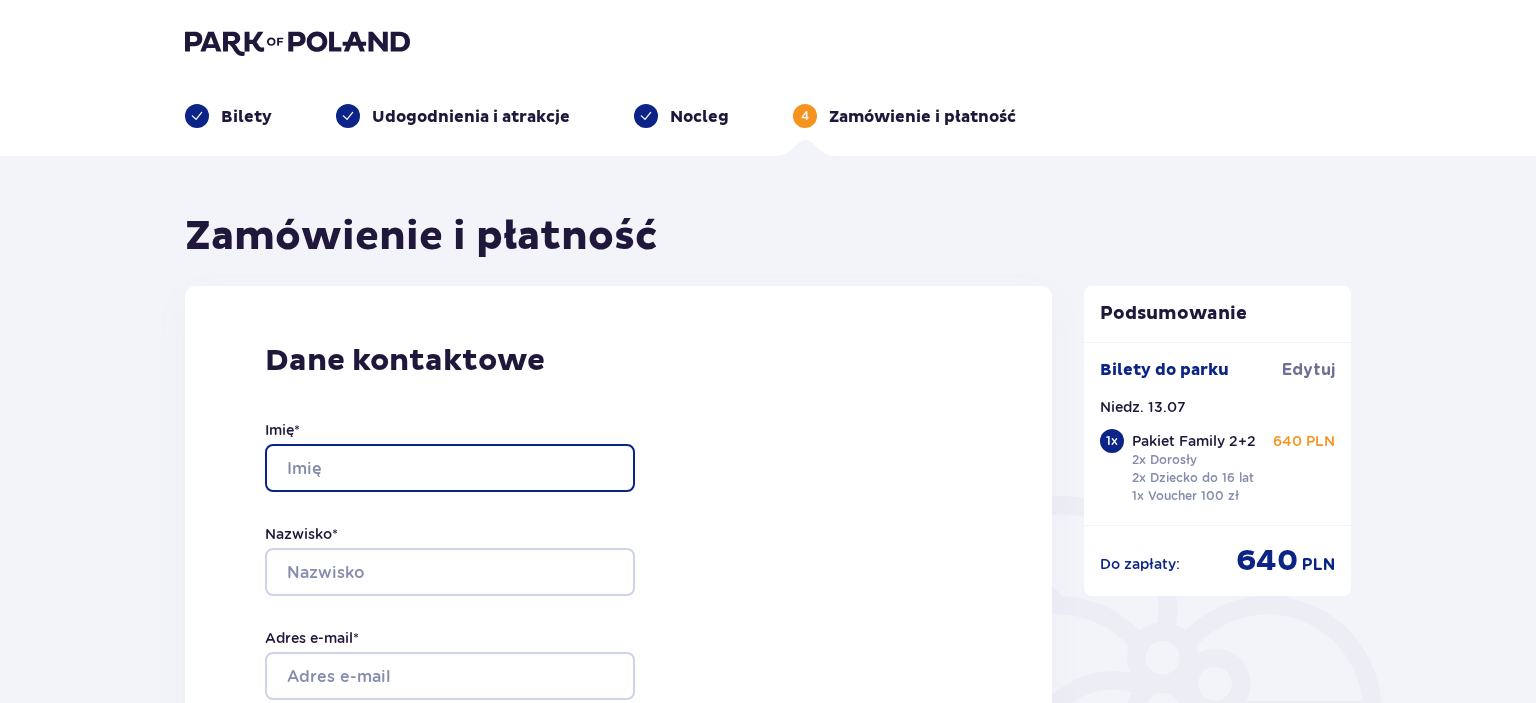 click on "Imię *" at bounding box center (450, 468) 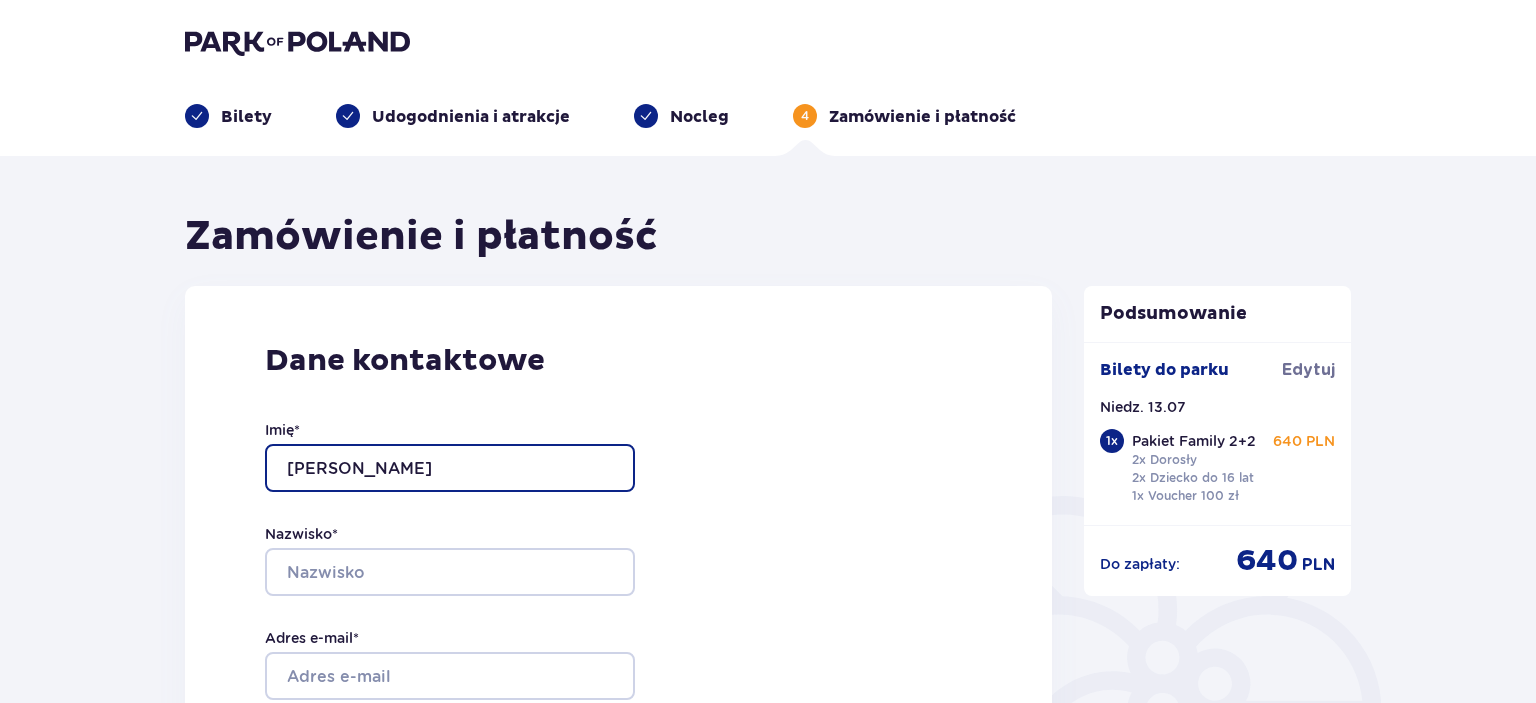 type on "Iwona" 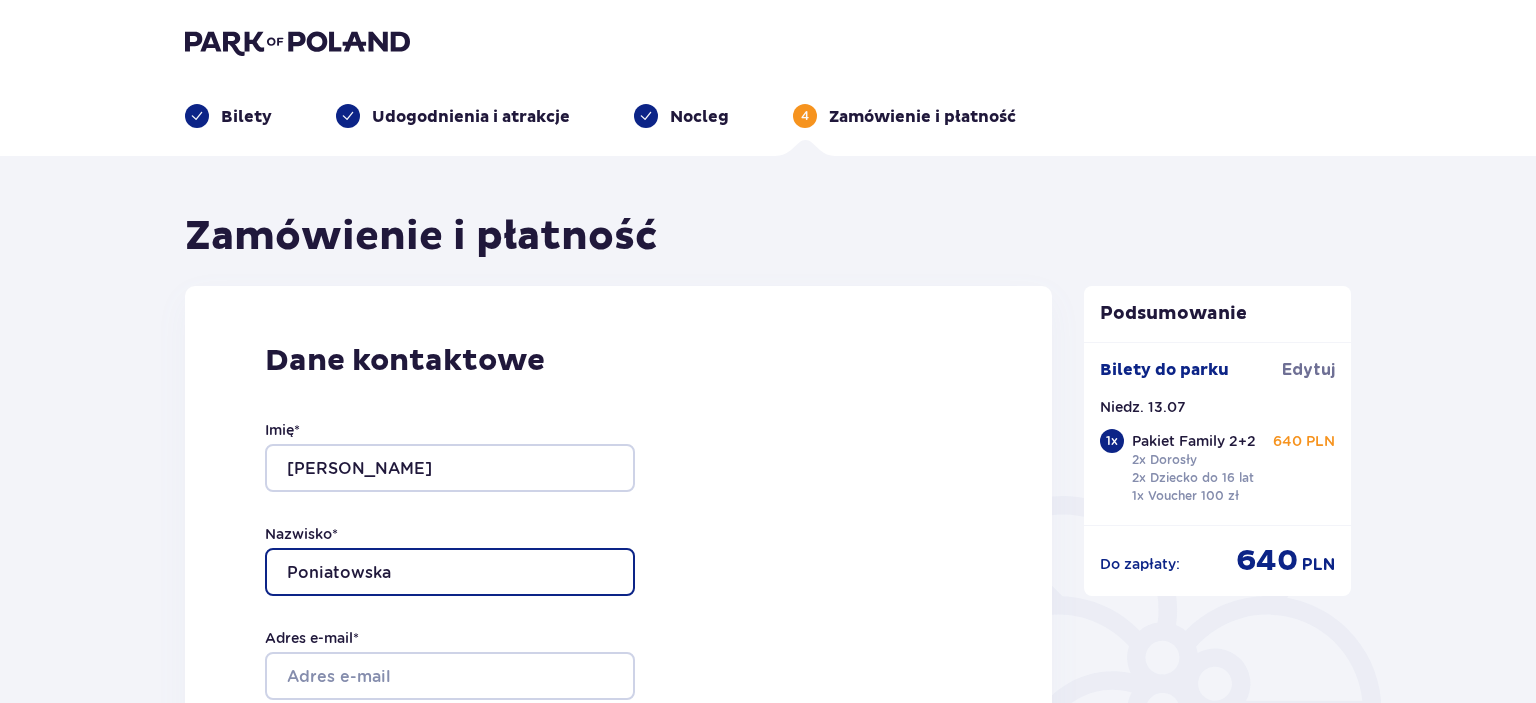 type on "Poniatowska" 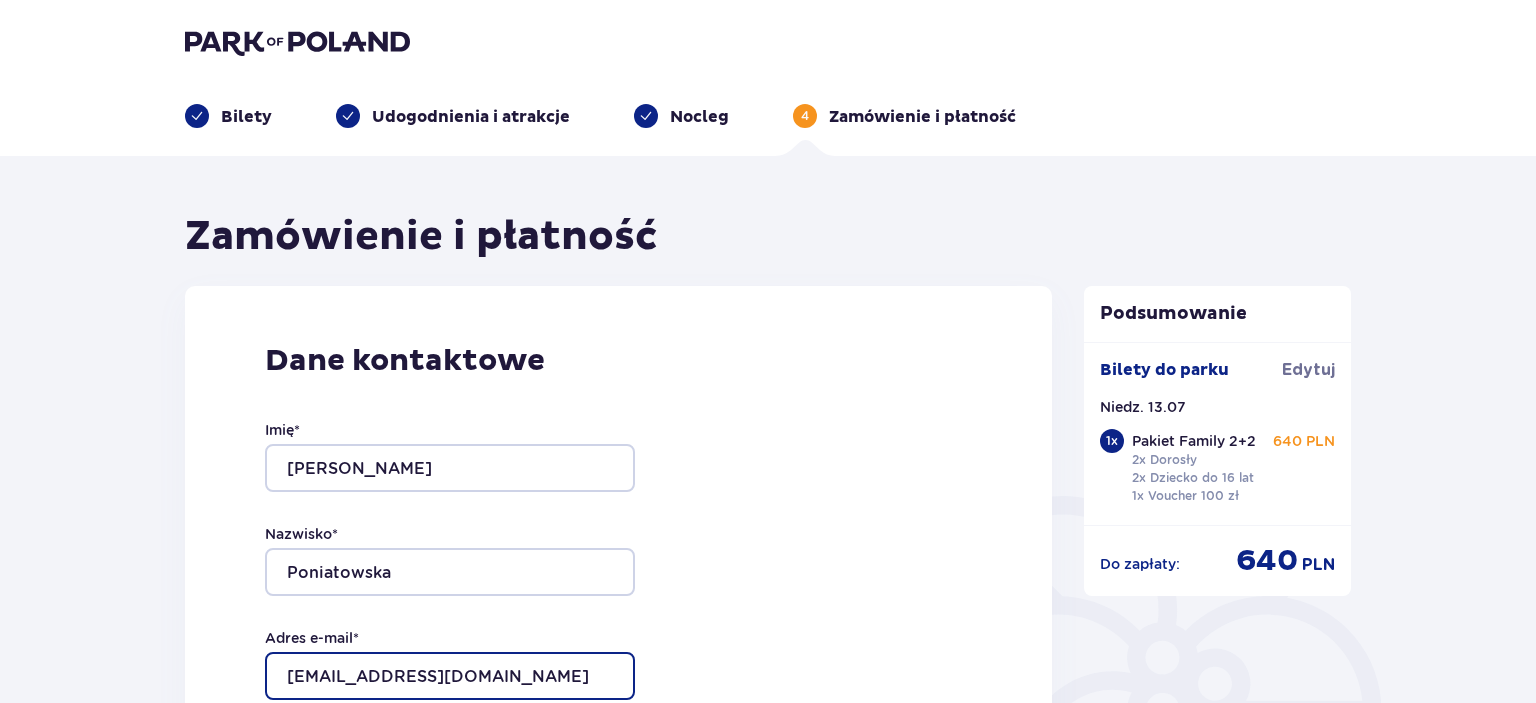 type on "poniatowskaiwona@wp.pl" 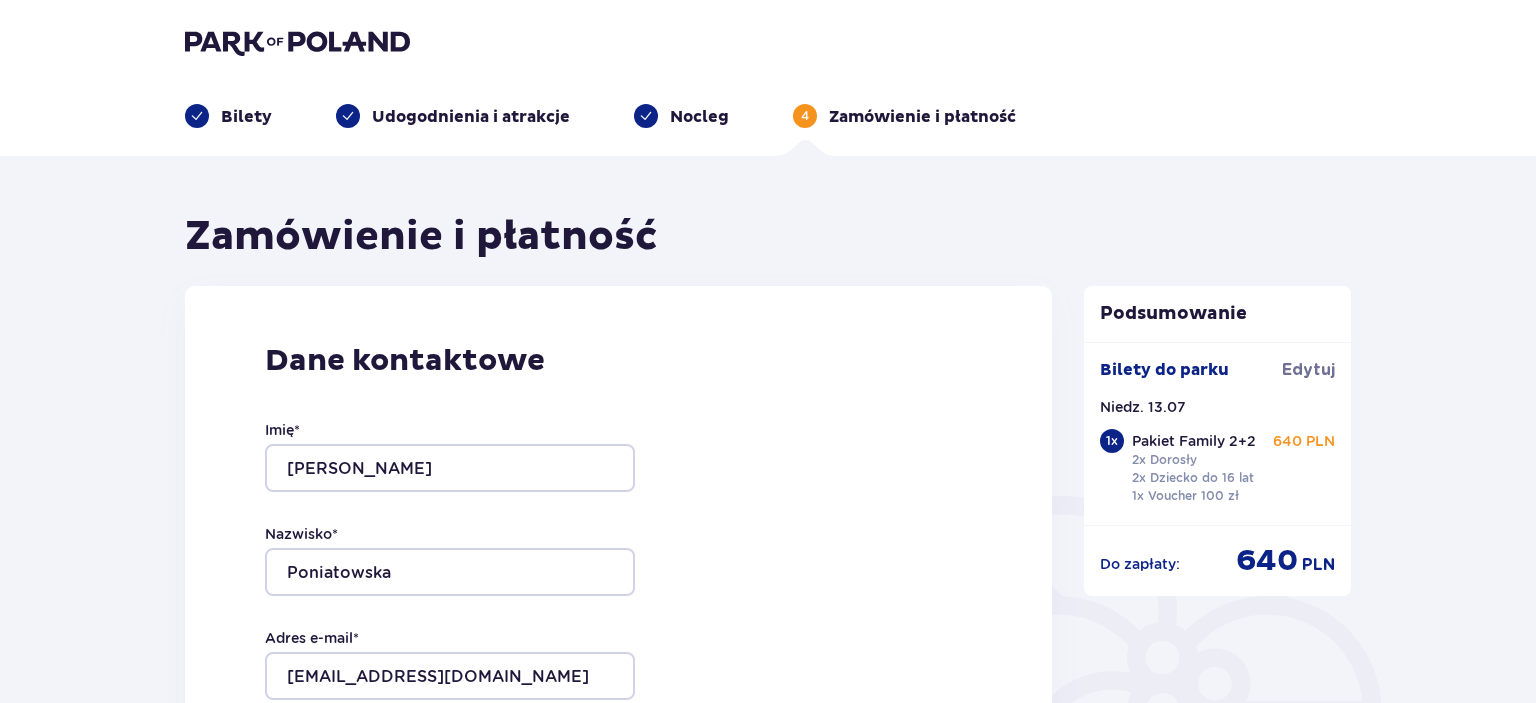 scroll, scrollTop: 428, scrollLeft: 0, axis: vertical 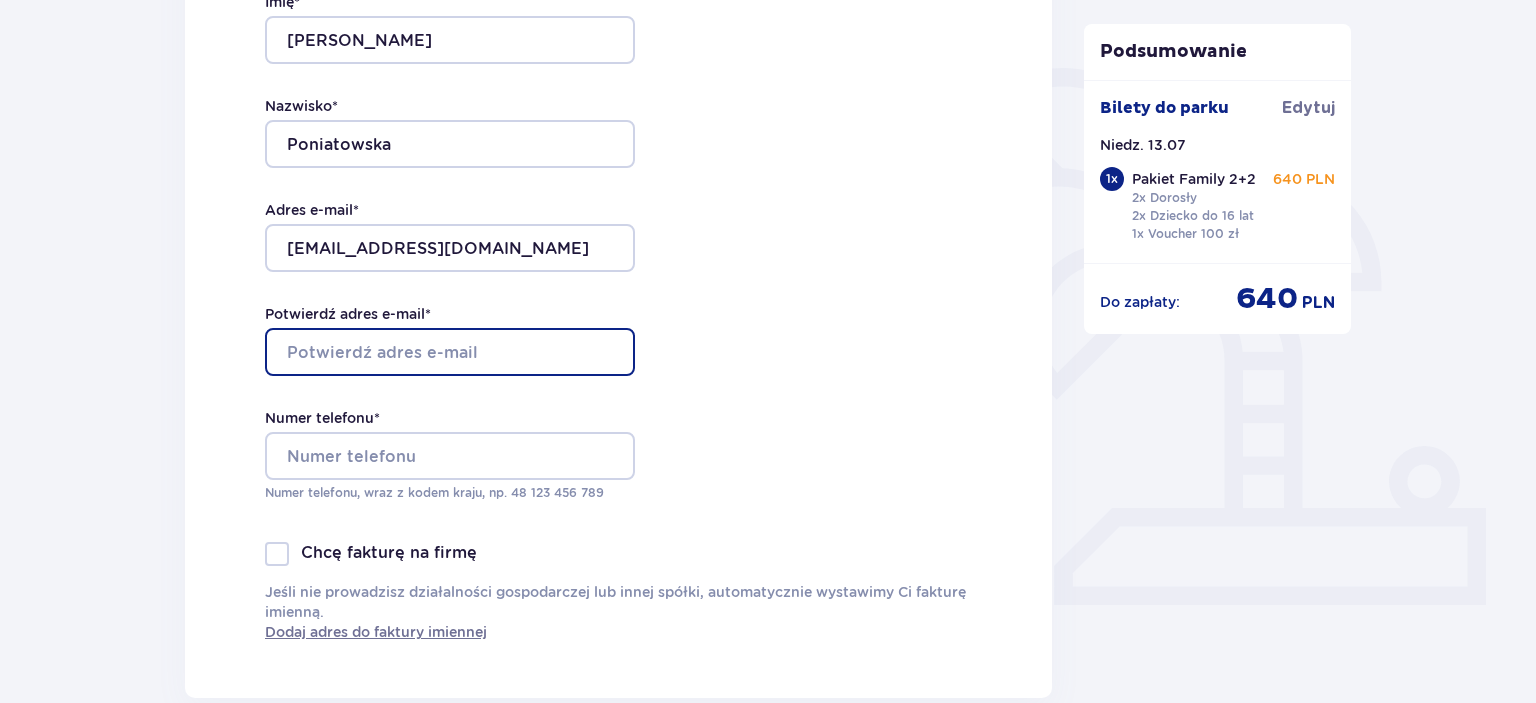 click on "Potwierdź adres e-mail *" at bounding box center (450, 352) 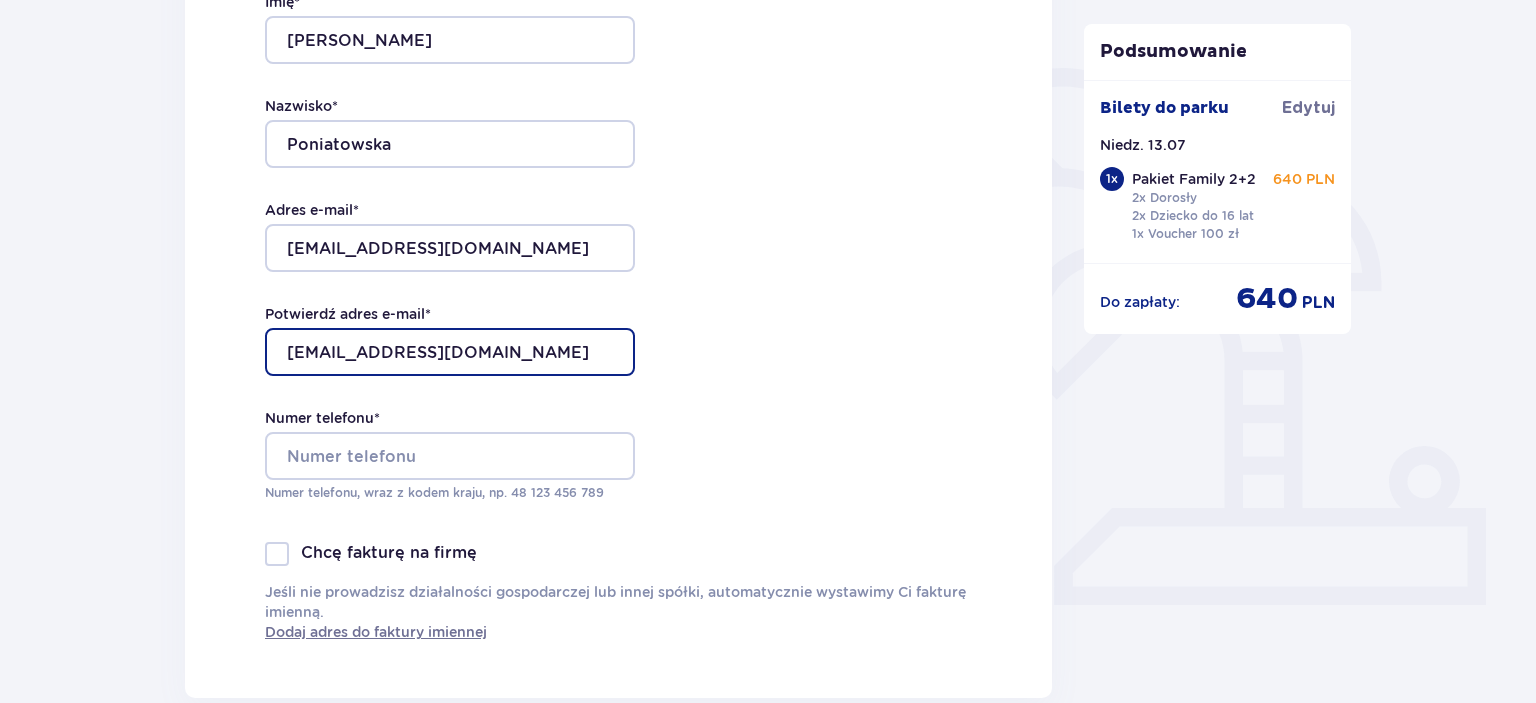 type on "poniatowskaiwona@wp.pl" 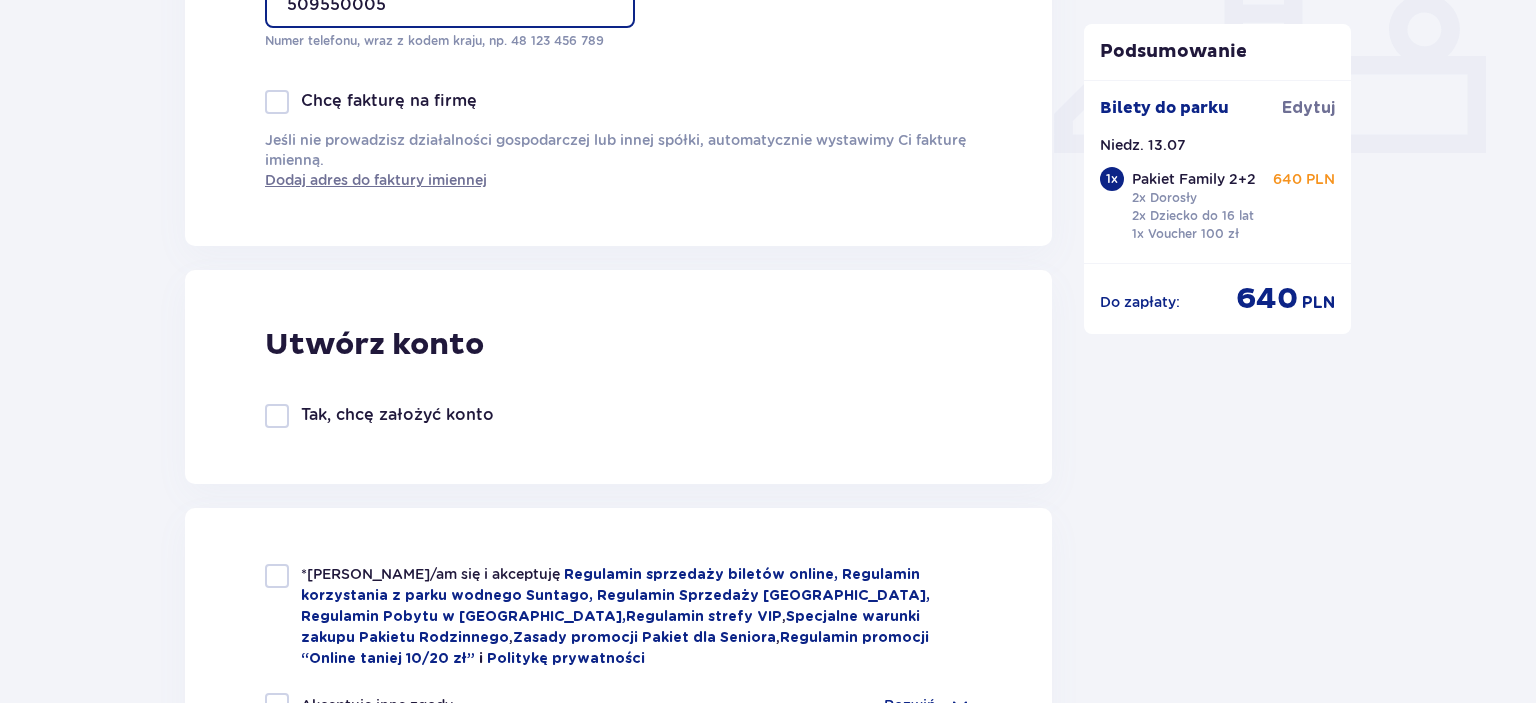 scroll, scrollTop: 956, scrollLeft: 0, axis: vertical 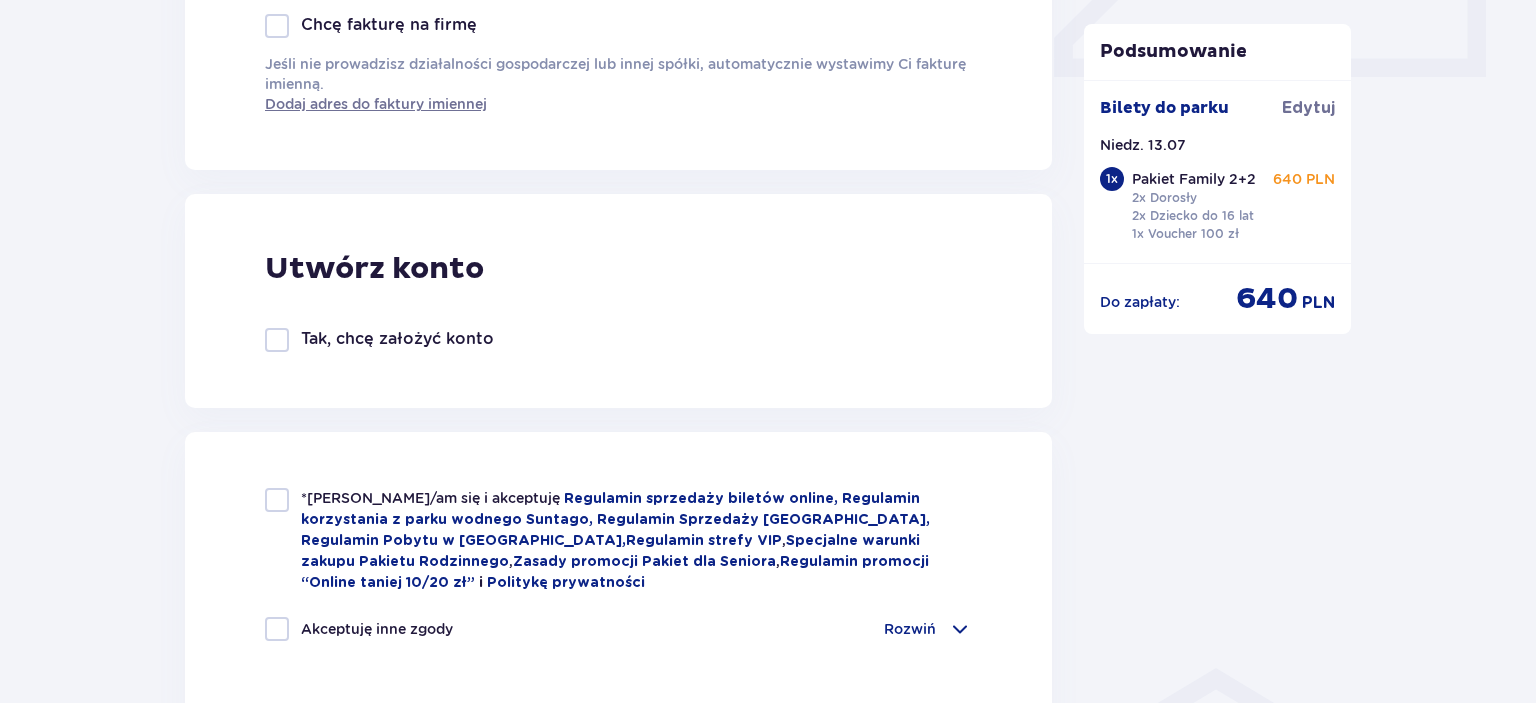 type on "509550005" 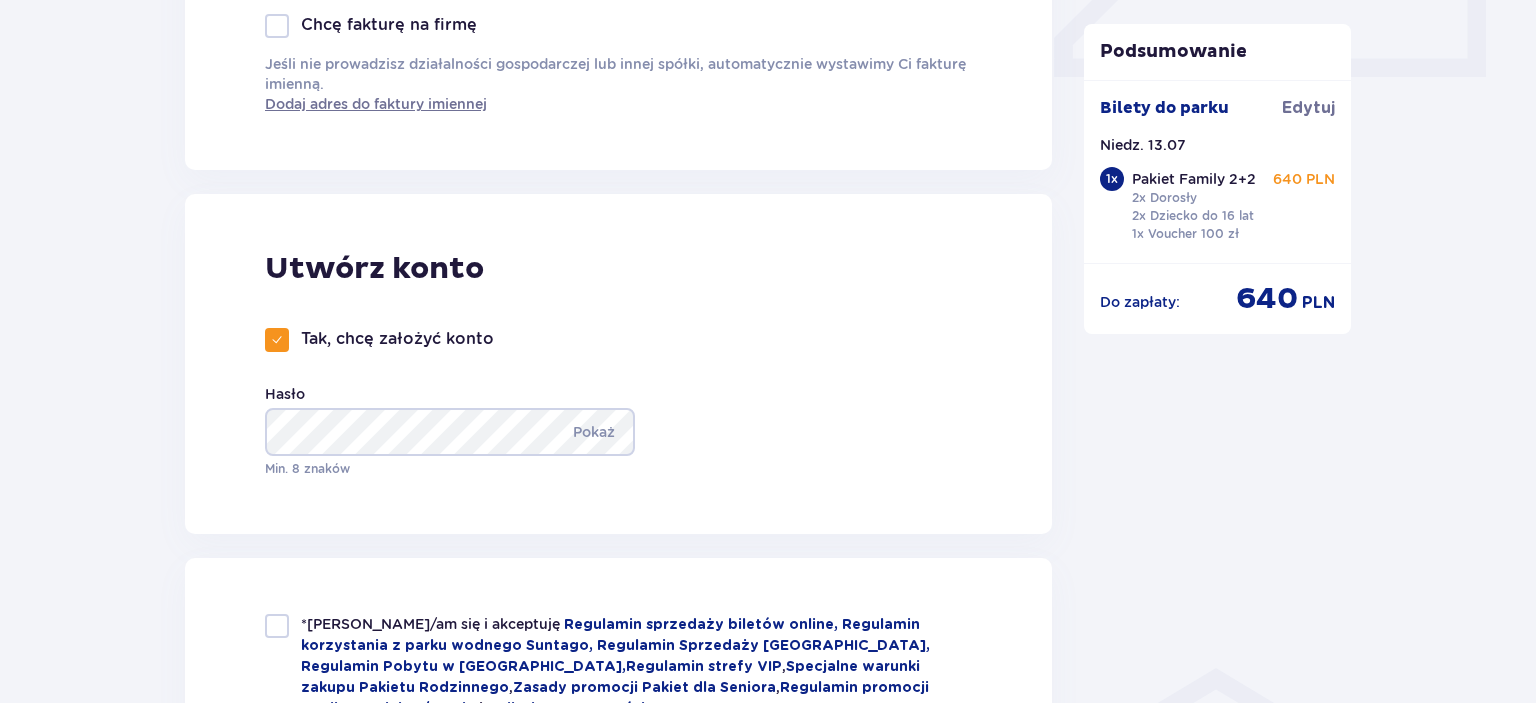 checkbox on "true" 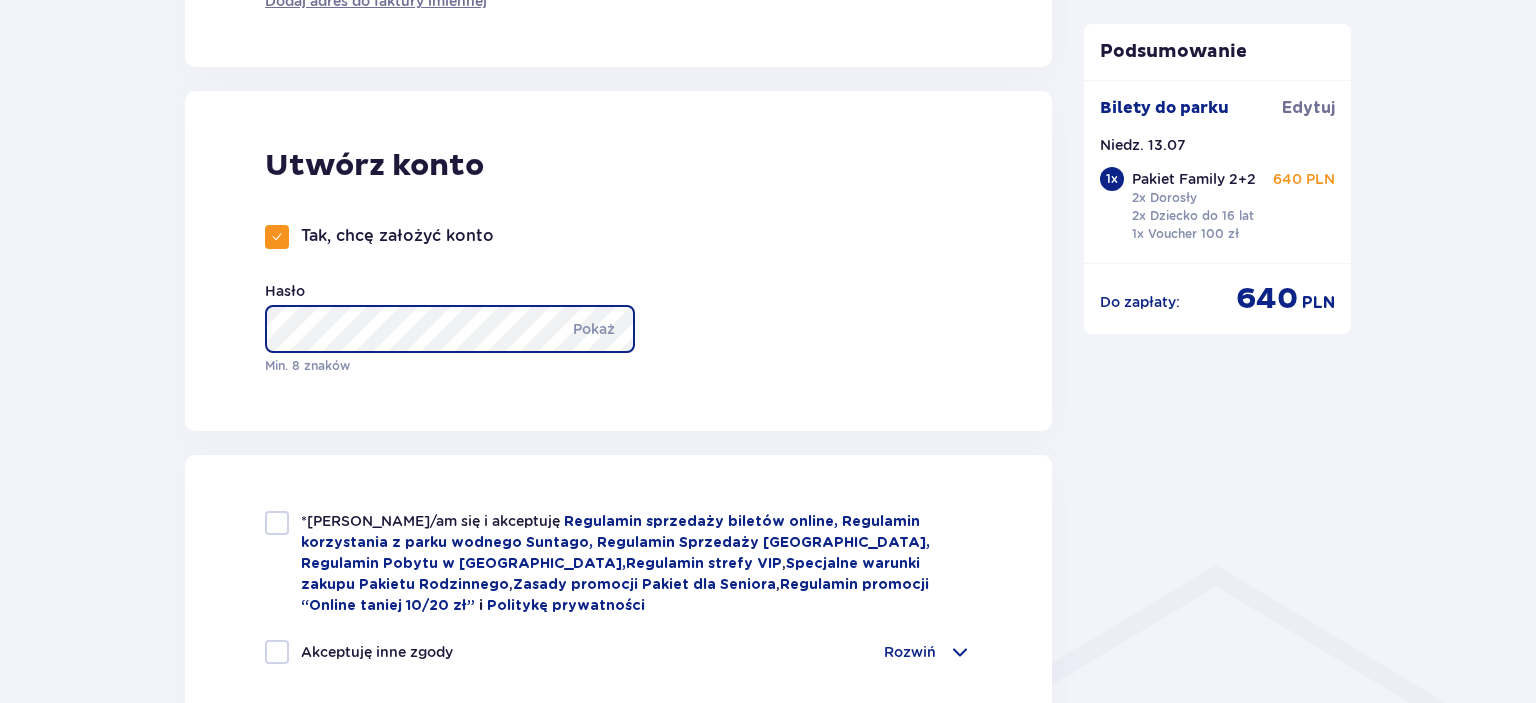 scroll, scrollTop: 1062, scrollLeft: 0, axis: vertical 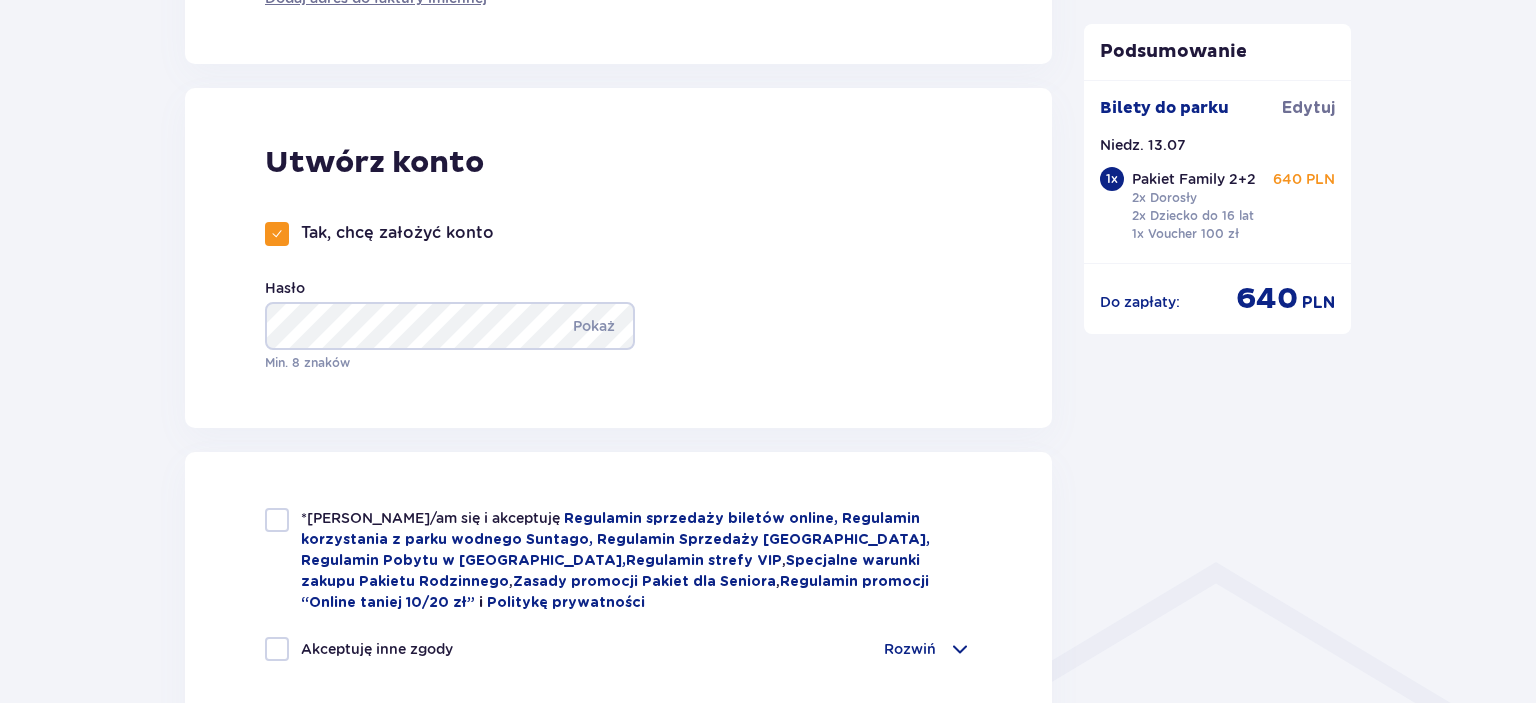 click at bounding box center [277, 520] 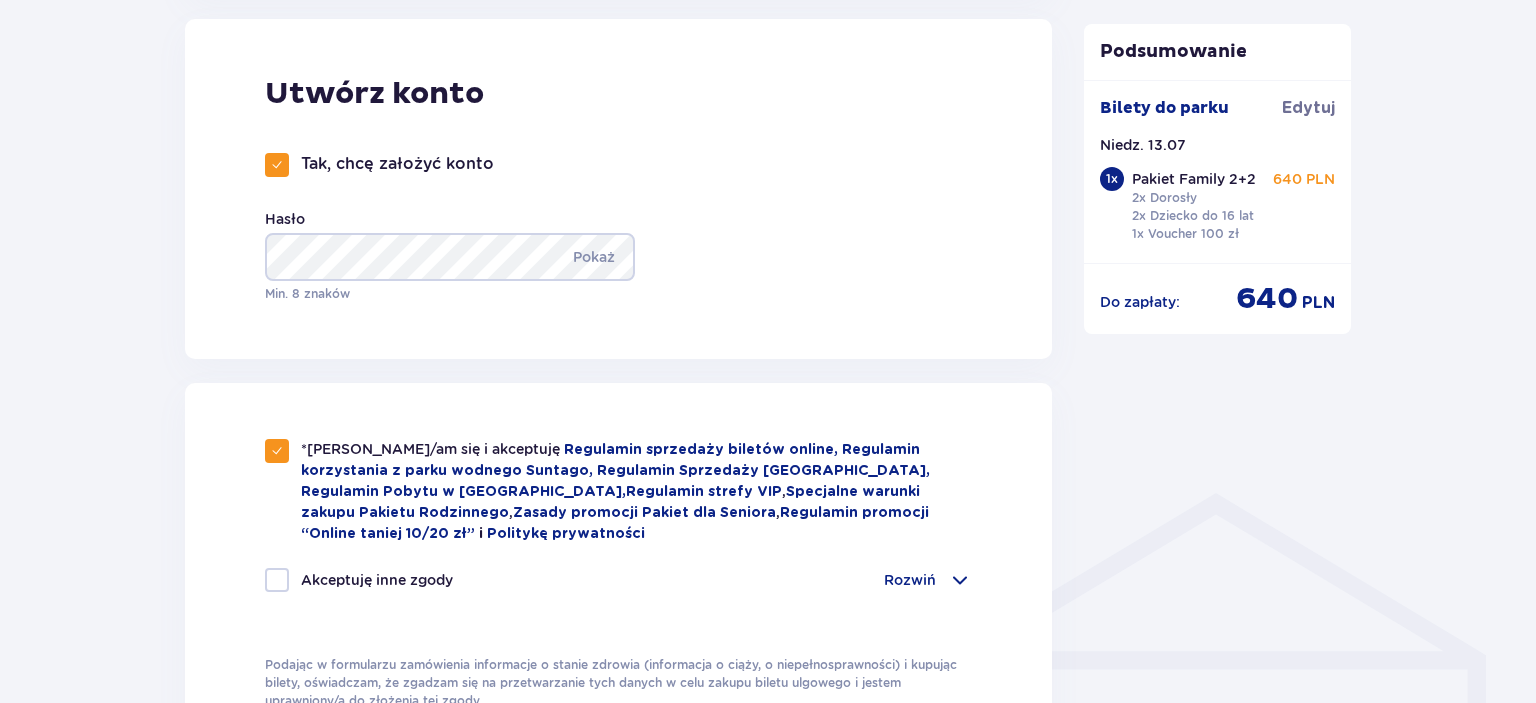 scroll, scrollTop: 1168, scrollLeft: 0, axis: vertical 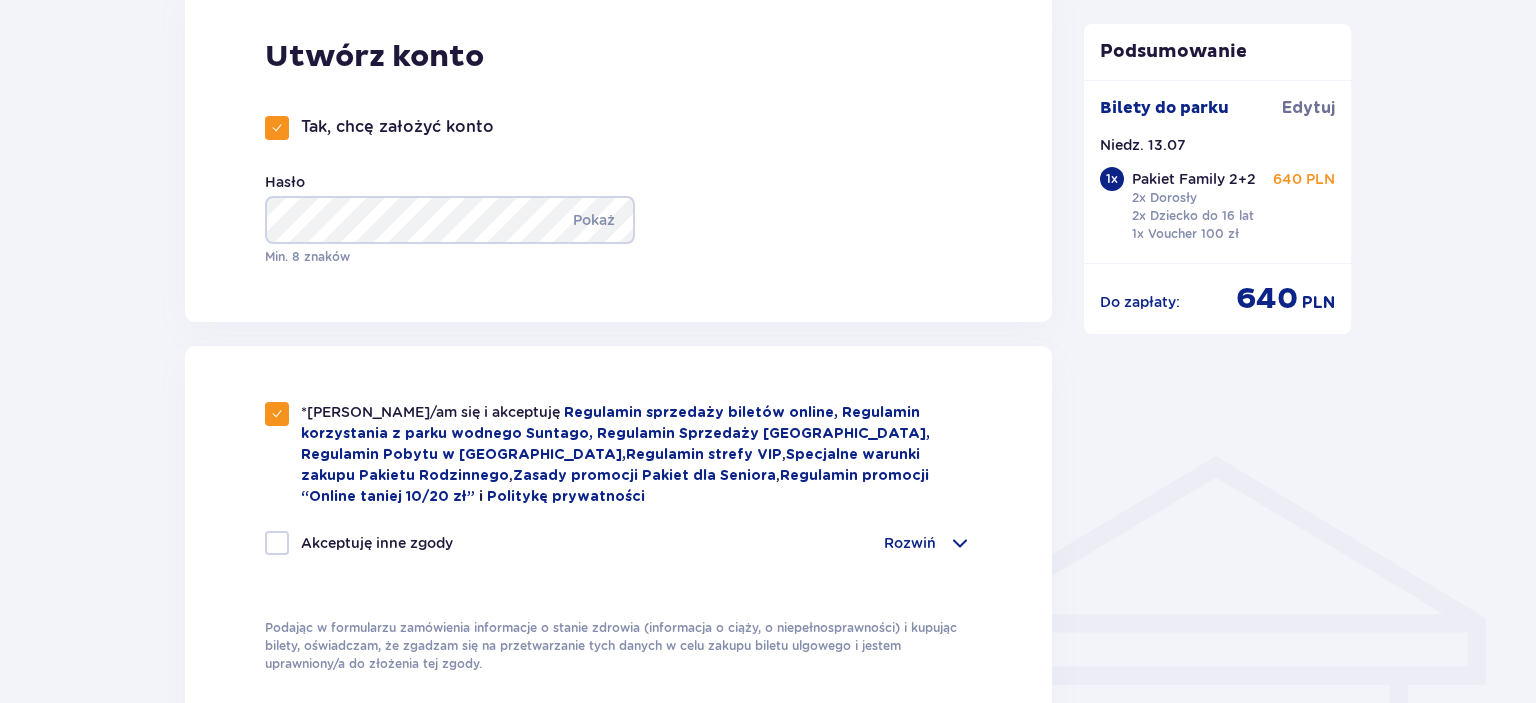 click on "Rozwiń" at bounding box center [928, 543] 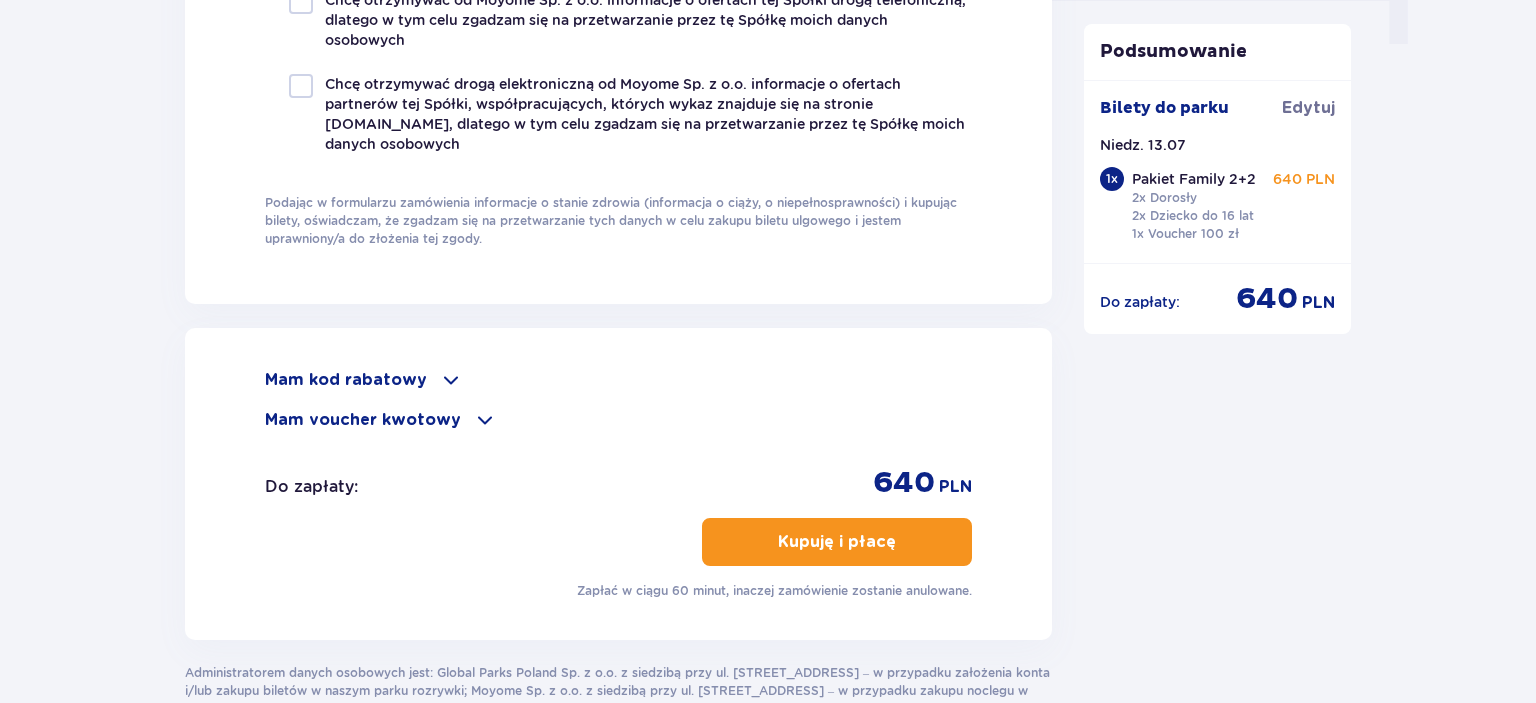 scroll, scrollTop: 2118, scrollLeft: 0, axis: vertical 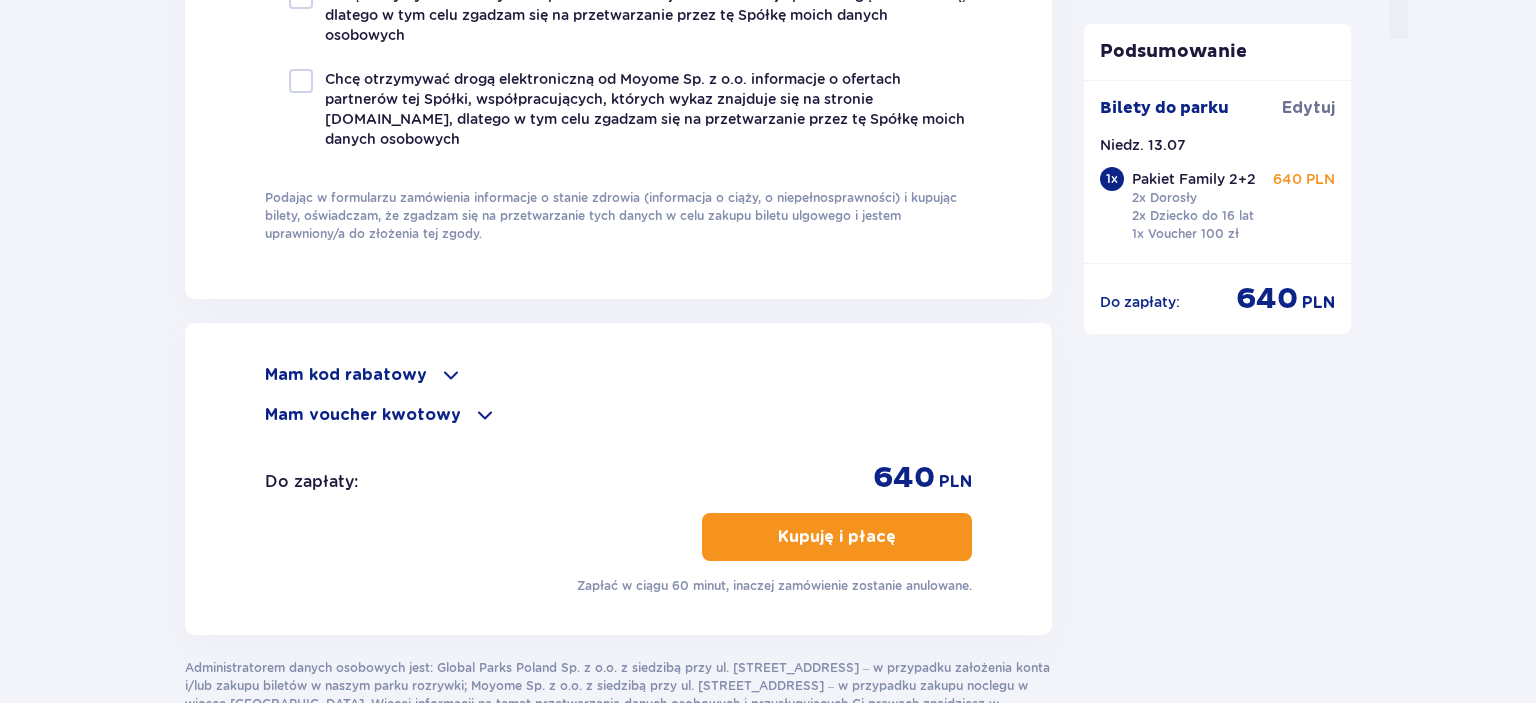 click on "Kupuję i płacę" at bounding box center [837, 537] 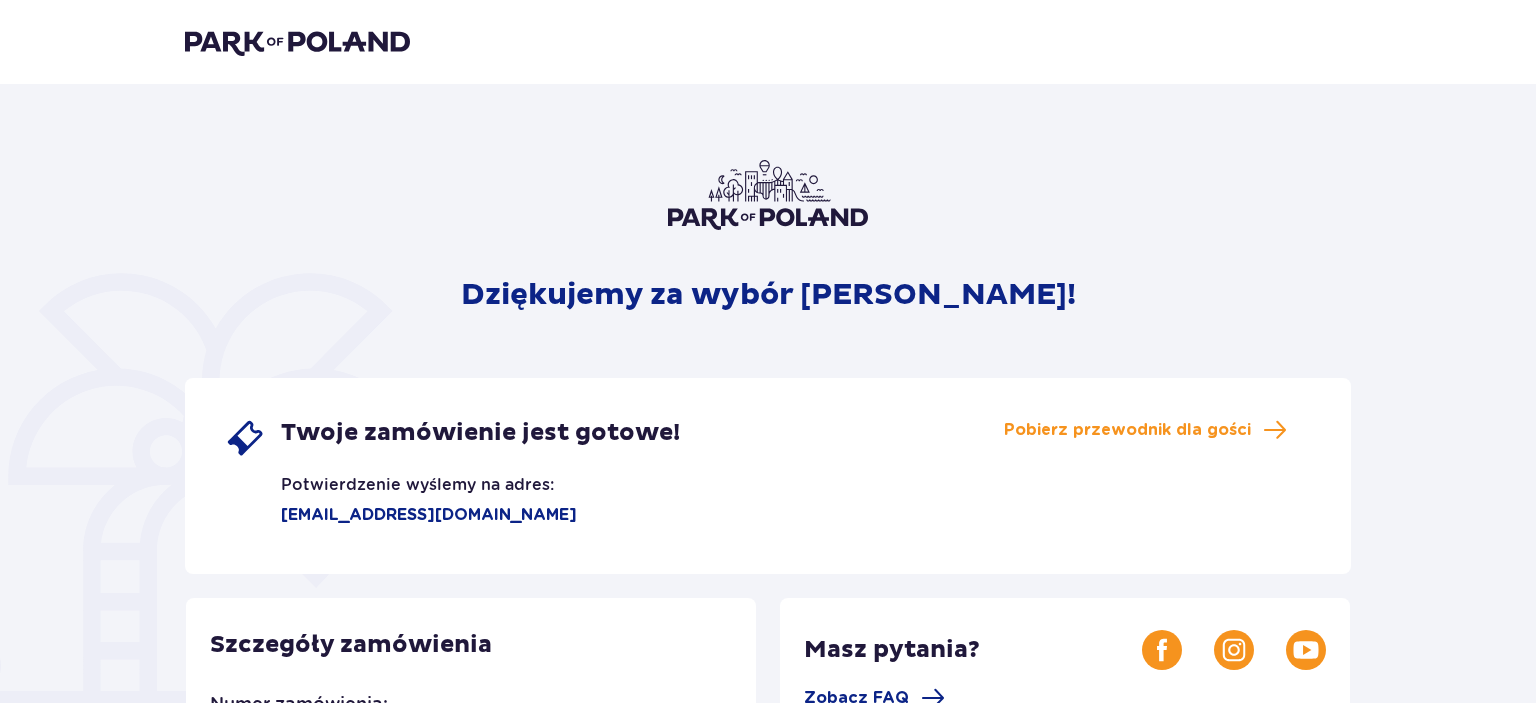 scroll, scrollTop: 0, scrollLeft: 0, axis: both 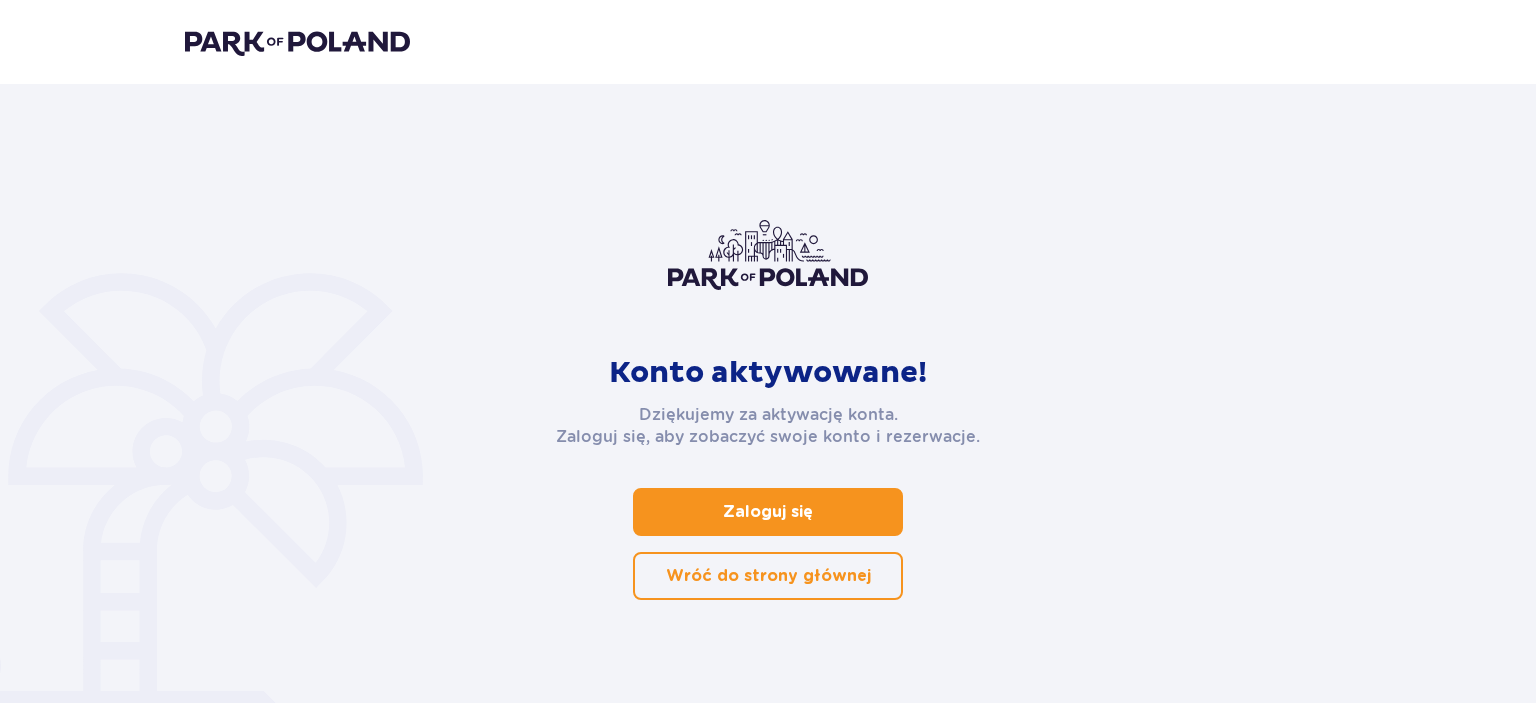 click on "Wróć do strony głównej" at bounding box center [768, 576] 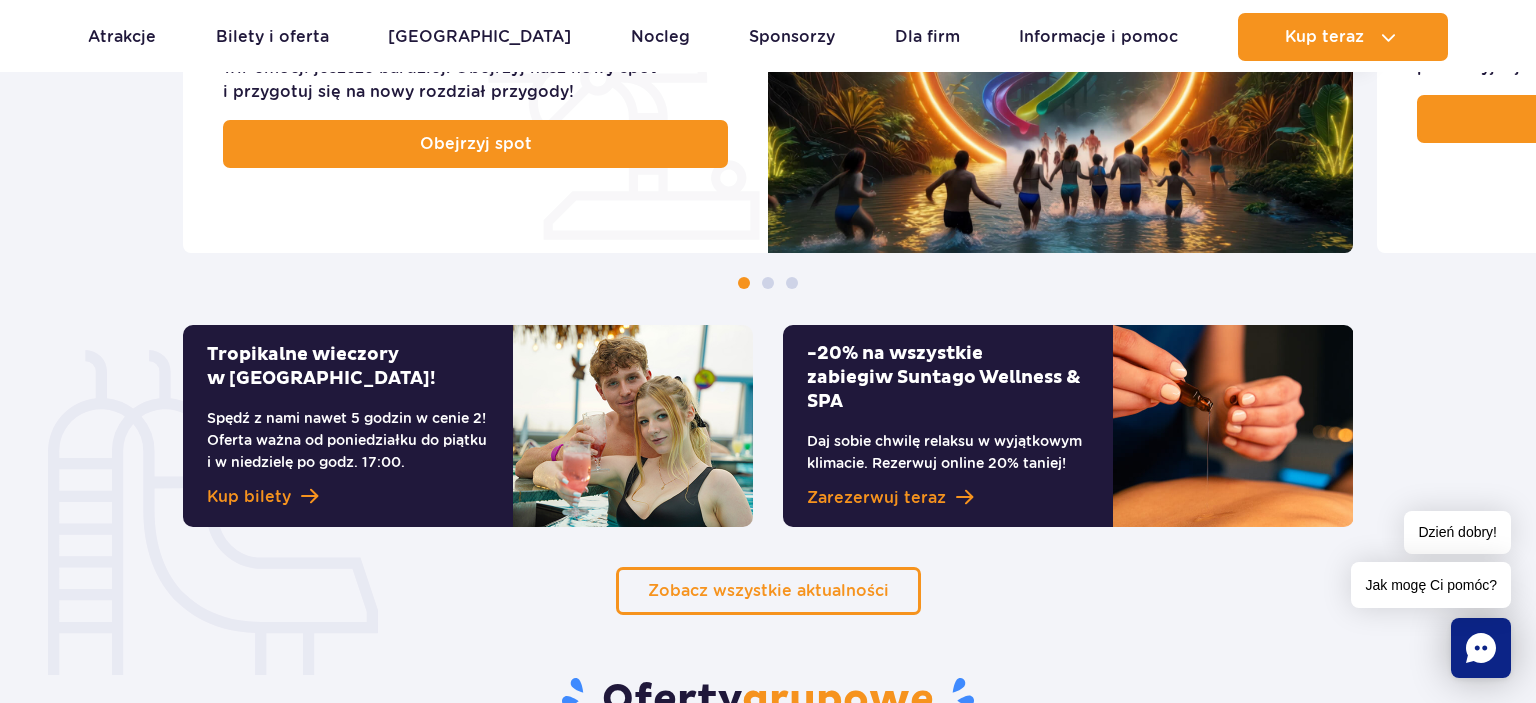 scroll, scrollTop: 739, scrollLeft: 0, axis: vertical 